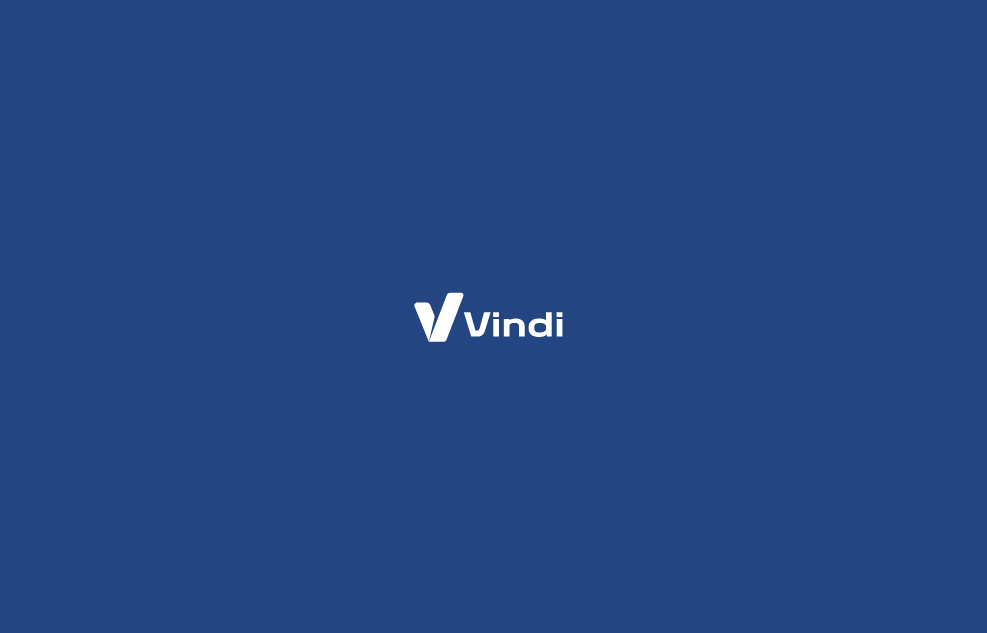 scroll, scrollTop: 0, scrollLeft: 0, axis: both 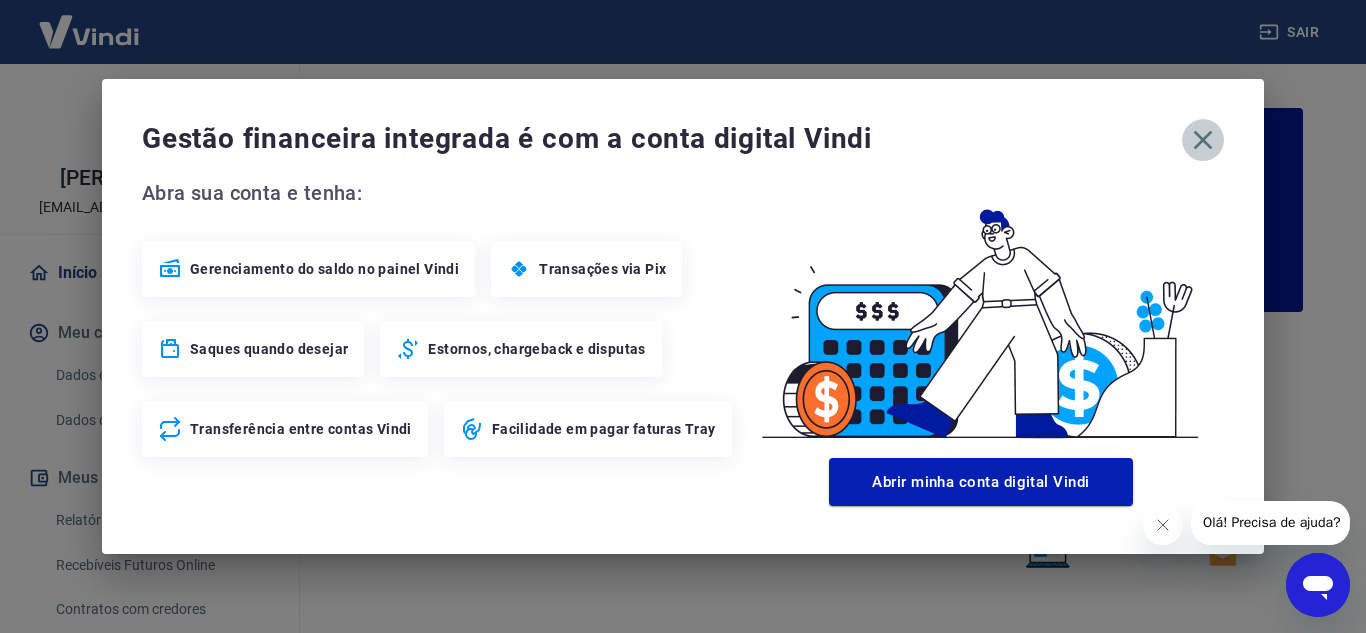 click 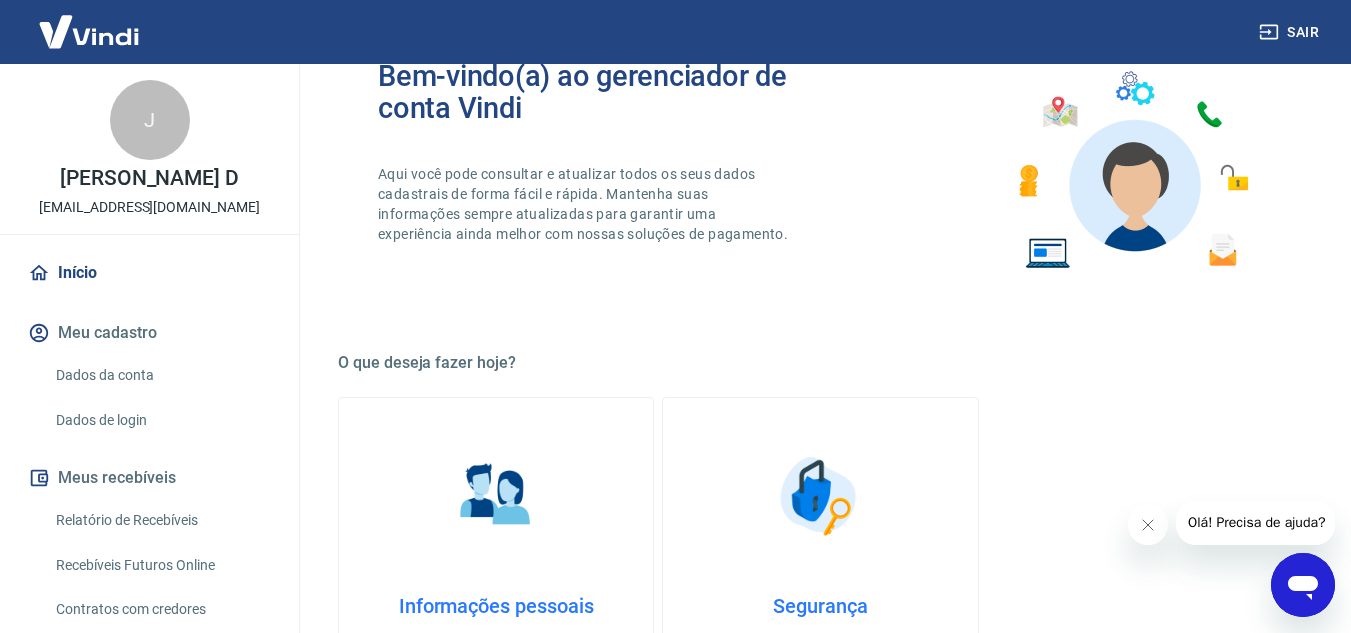scroll, scrollTop: 0, scrollLeft: 0, axis: both 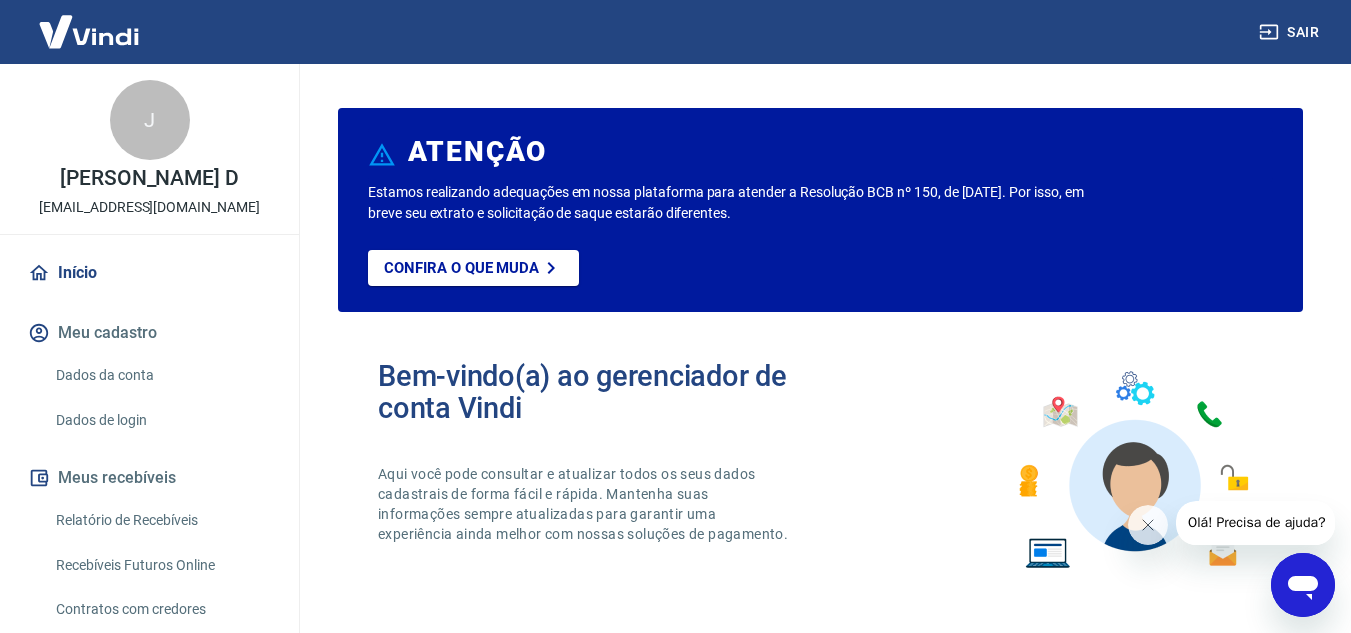 click on "Relatório de Recebíveis" at bounding box center (161, 520) 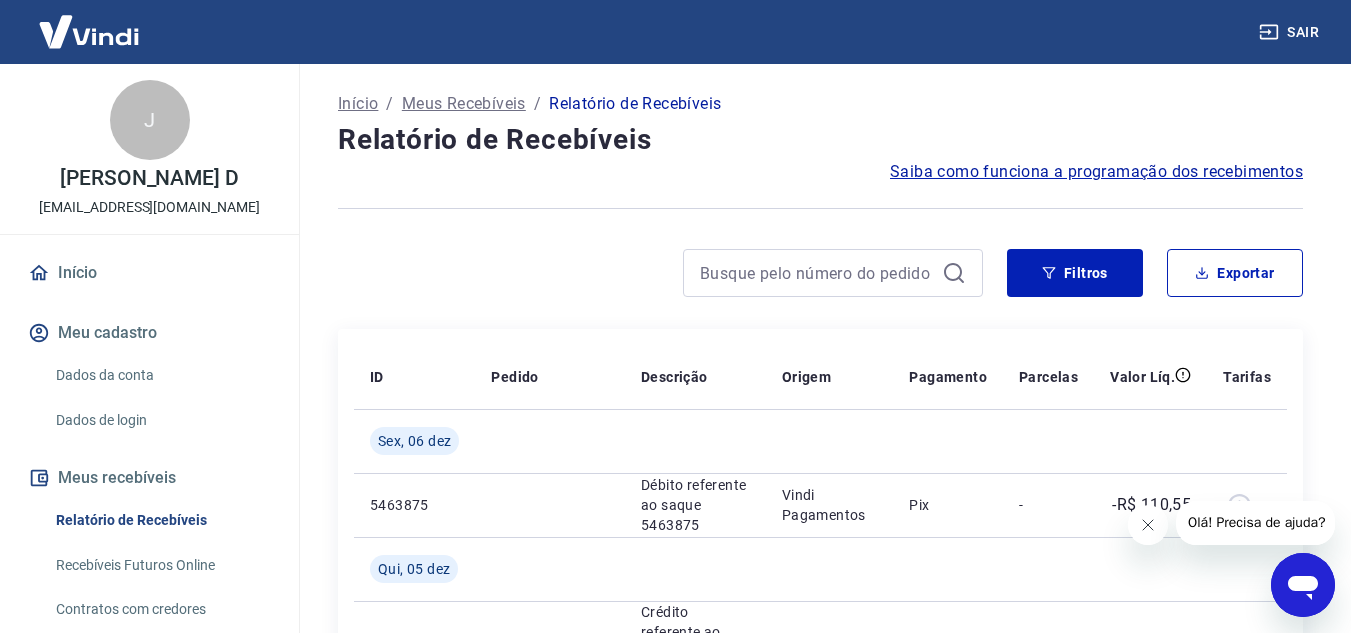 click 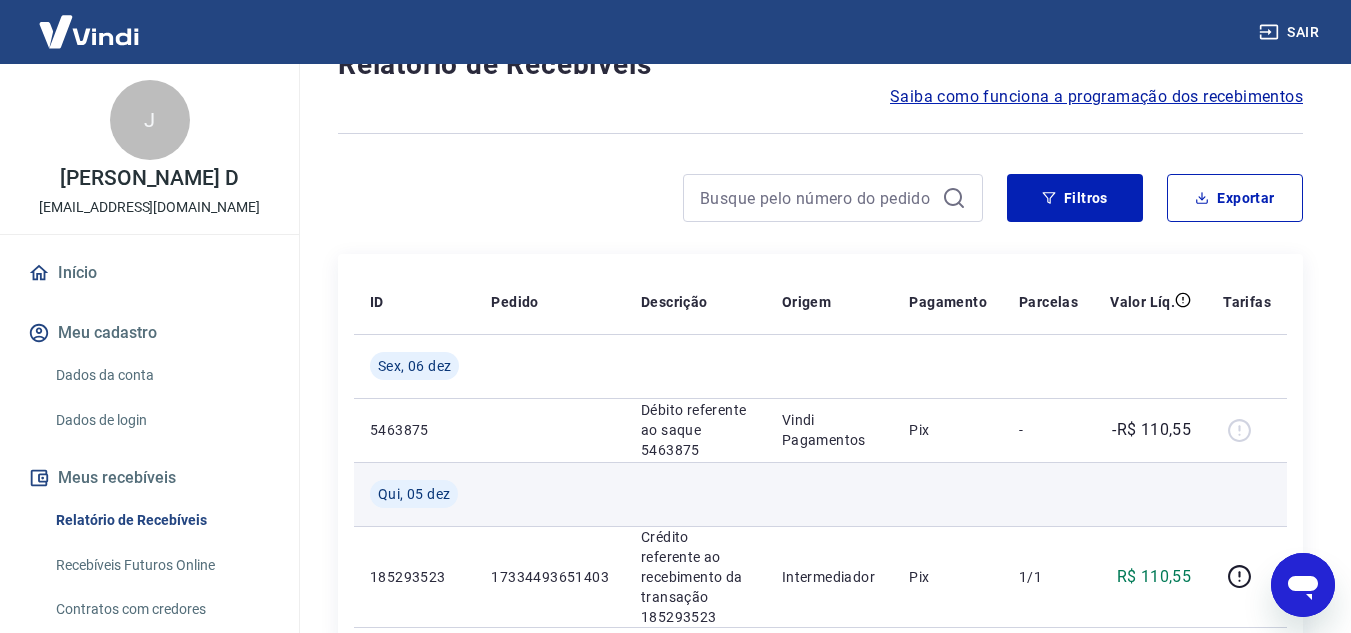 scroll, scrollTop: 200, scrollLeft: 0, axis: vertical 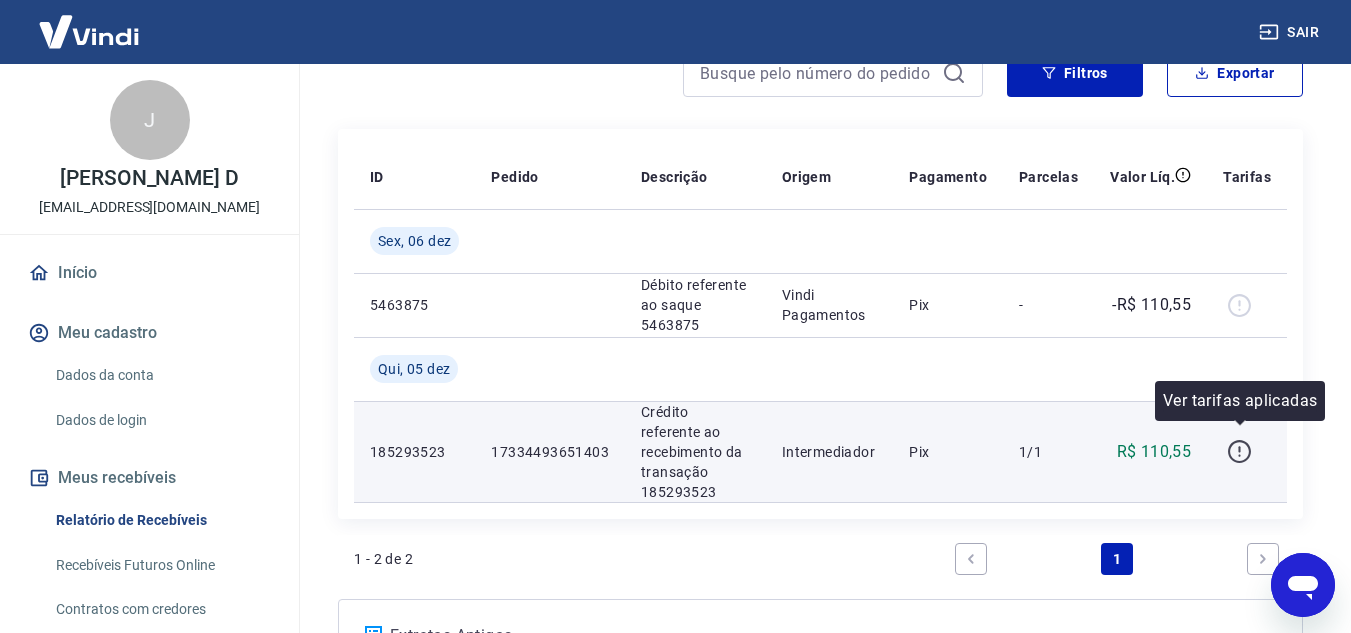 click 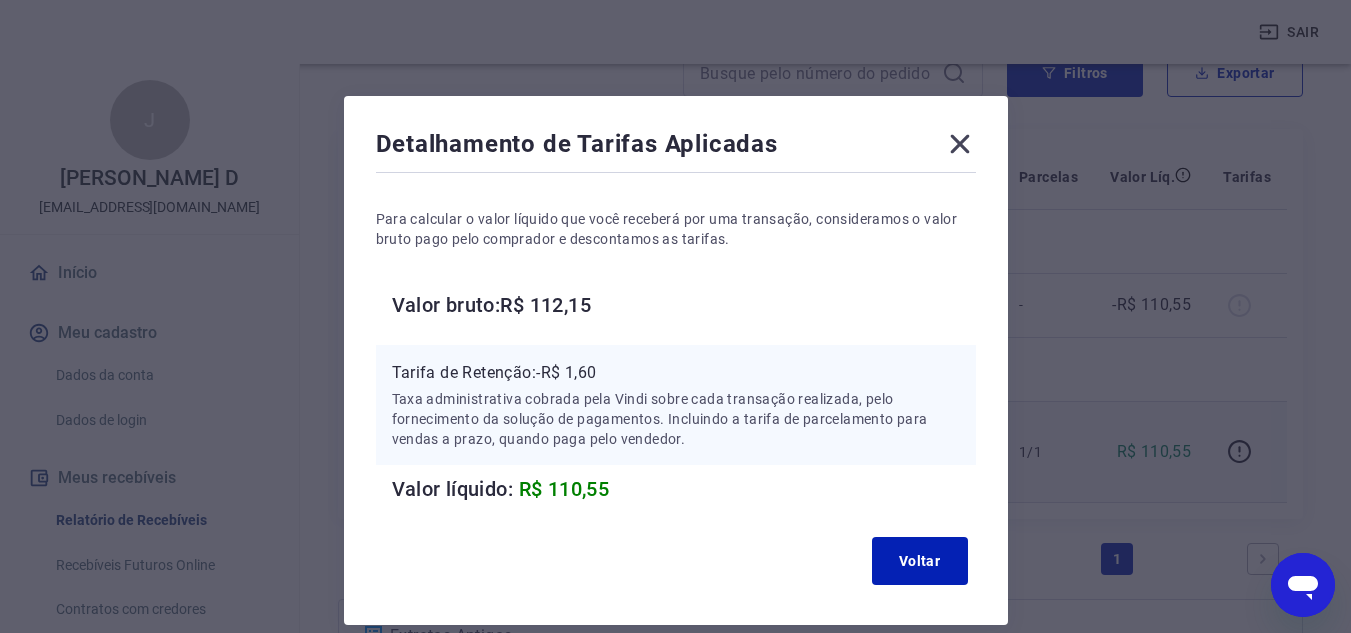 click 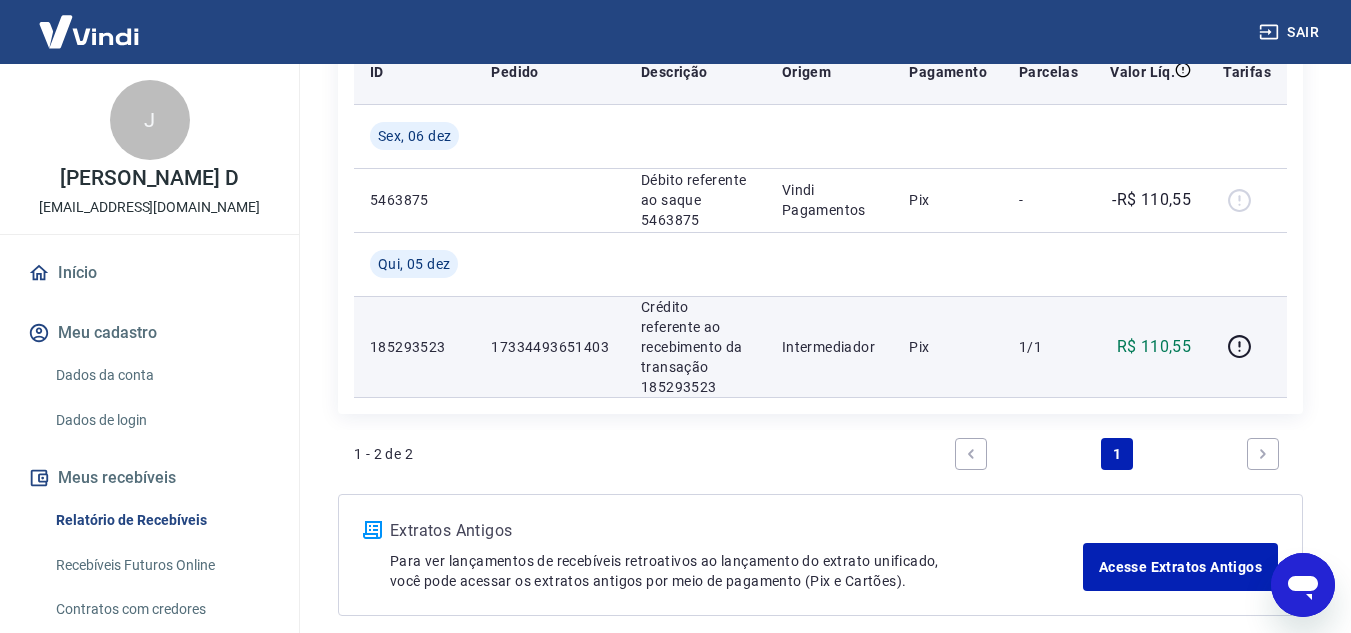 scroll, scrollTop: 0, scrollLeft: 0, axis: both 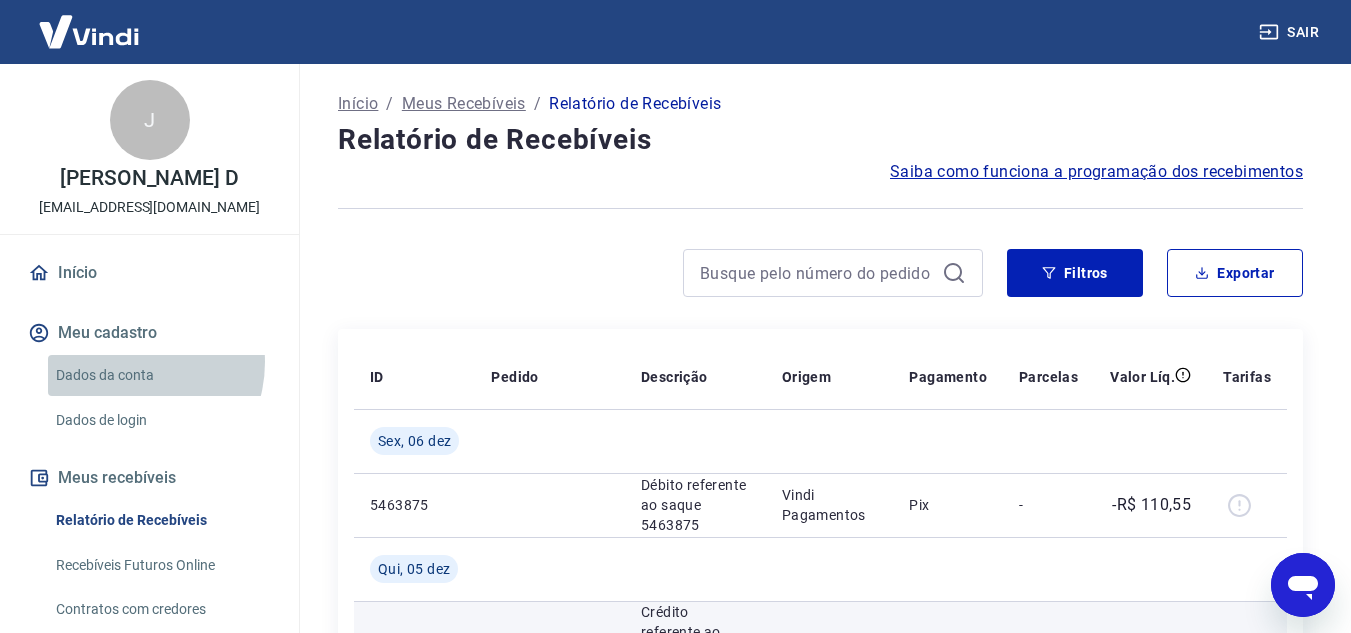 click on "Dados da conta" at bounding box center (161, 375) 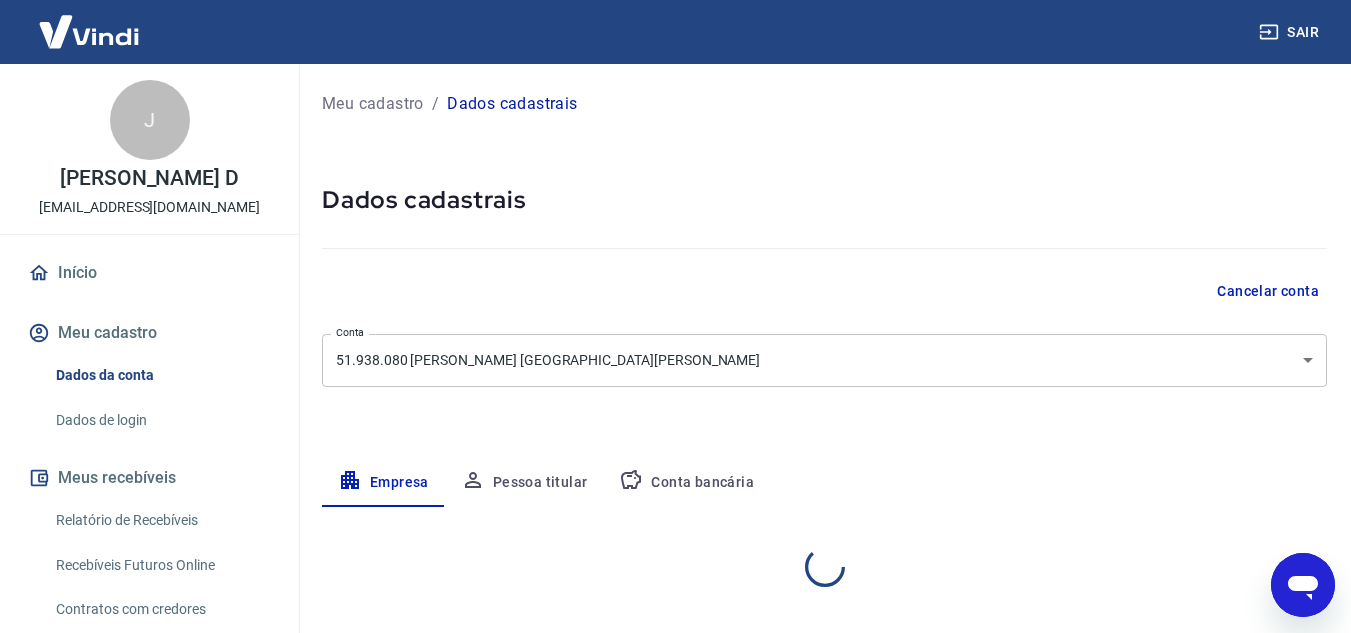 select on "PR" 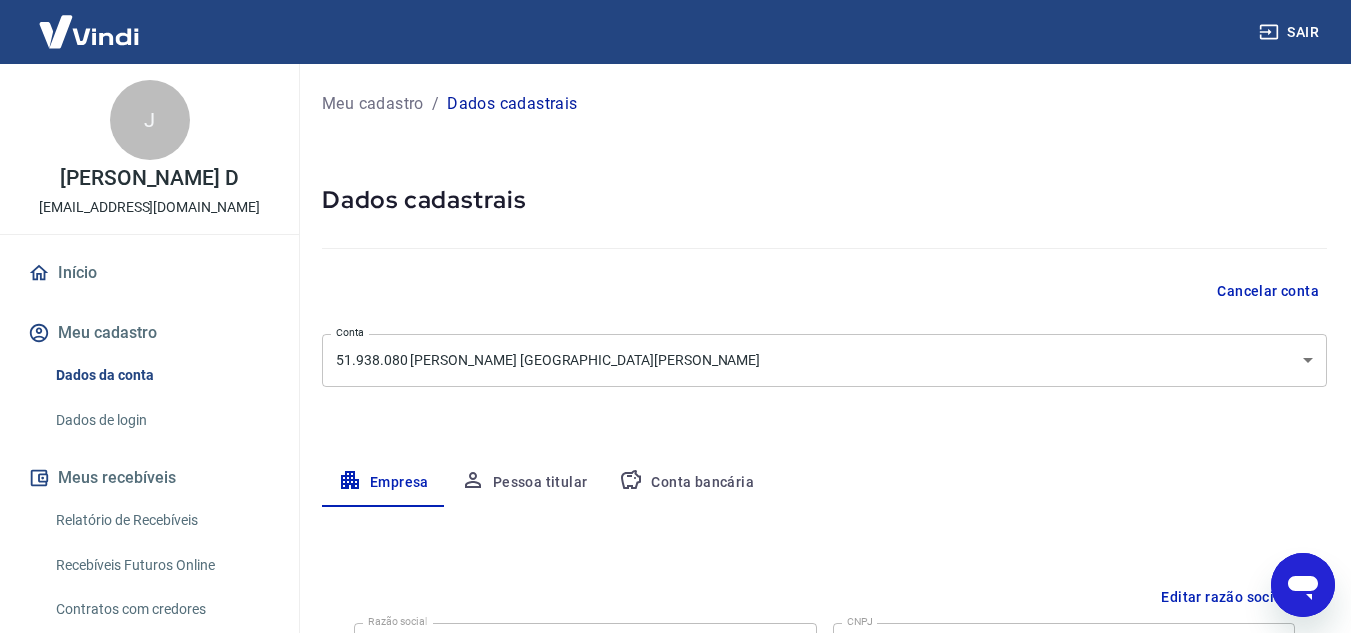 scroll, scrollTop: 300, scrollLeft: 0, axis: vertical 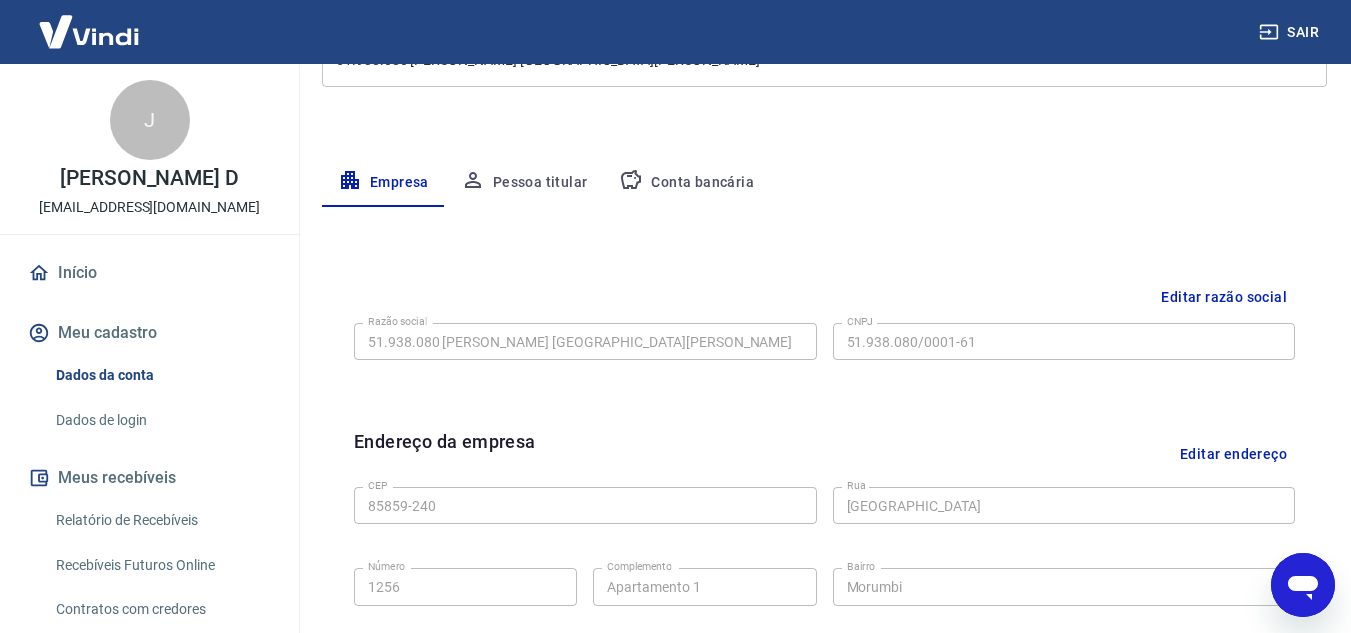 click on "Conta bancária" at bounding box center (686, 183) 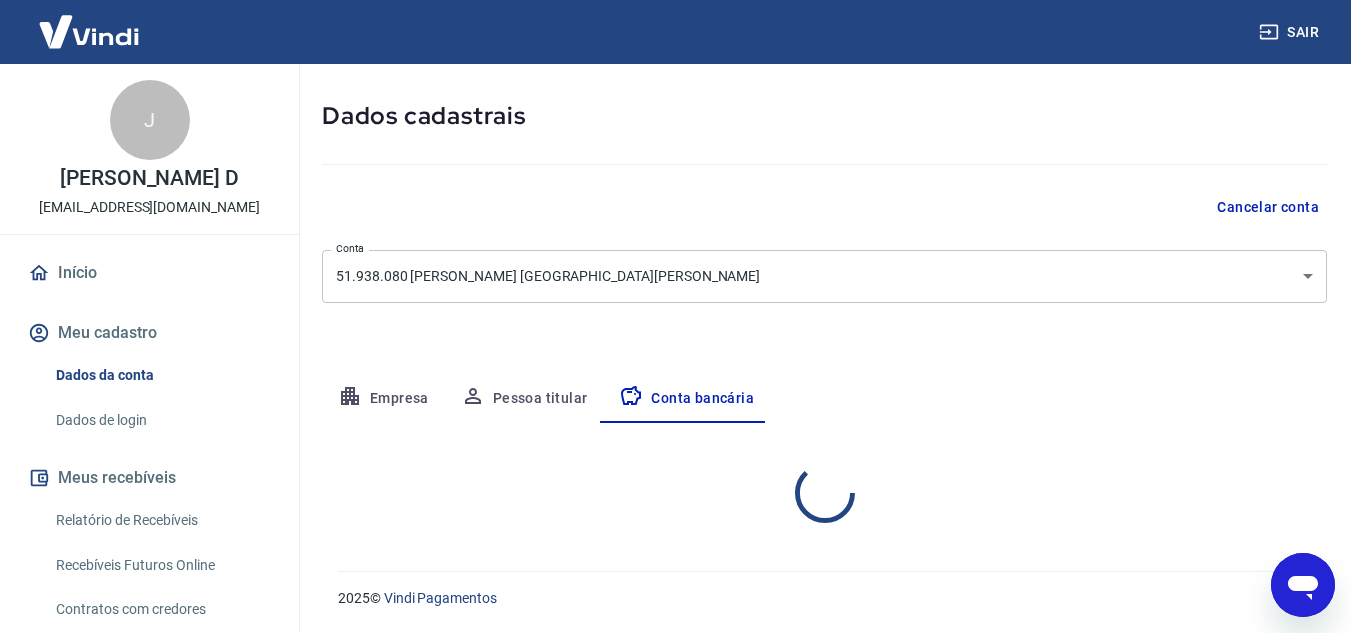 select on "1" 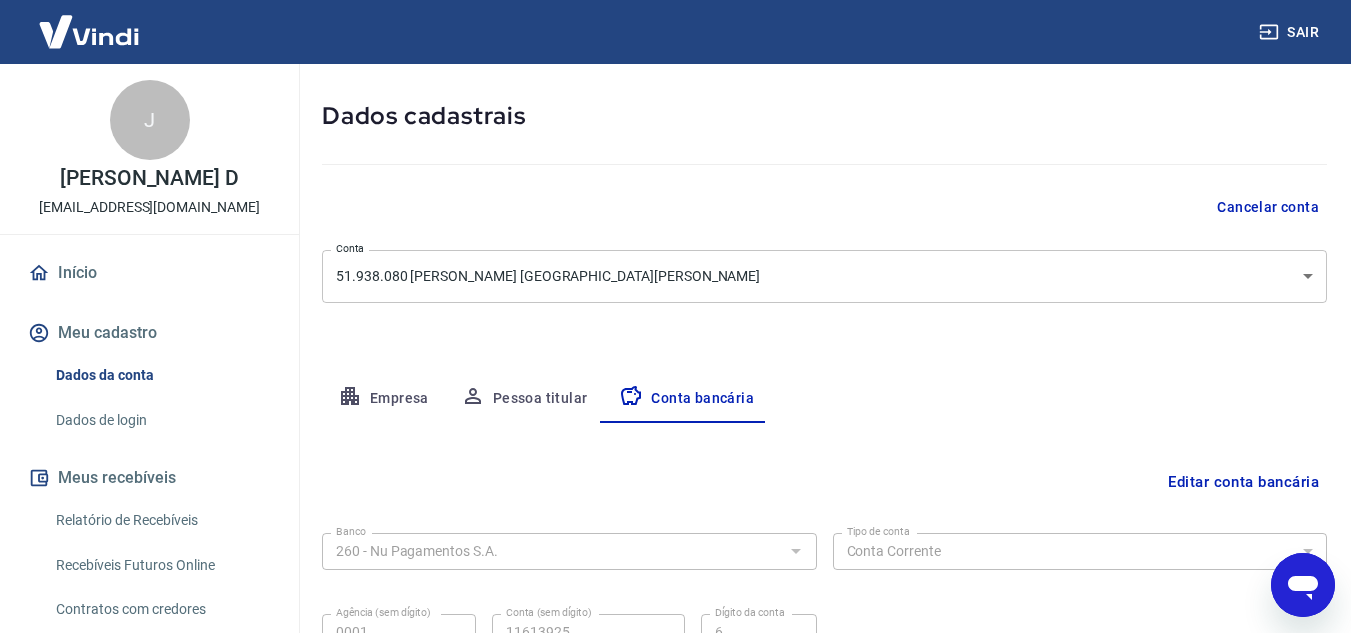 scroll, scrollTop: 278, scrollLeft: 0, axis: vertical 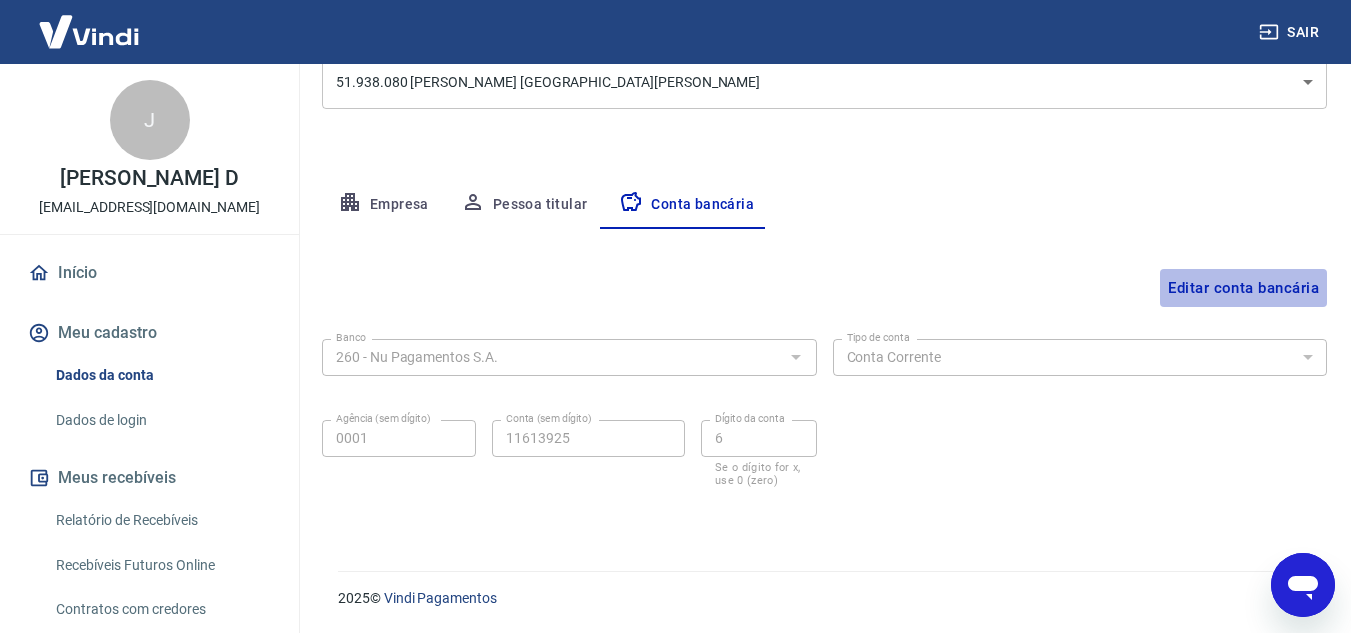 click on "Editar conta bancária" at bounding box center [1243, 288] 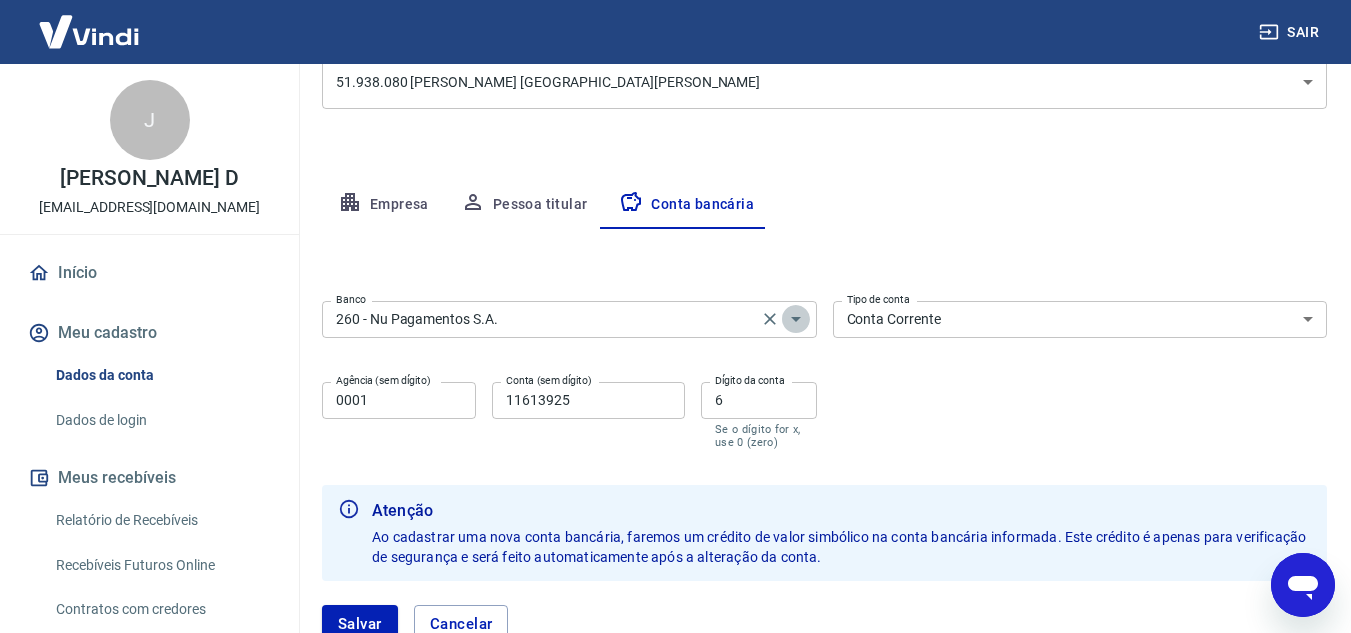 click 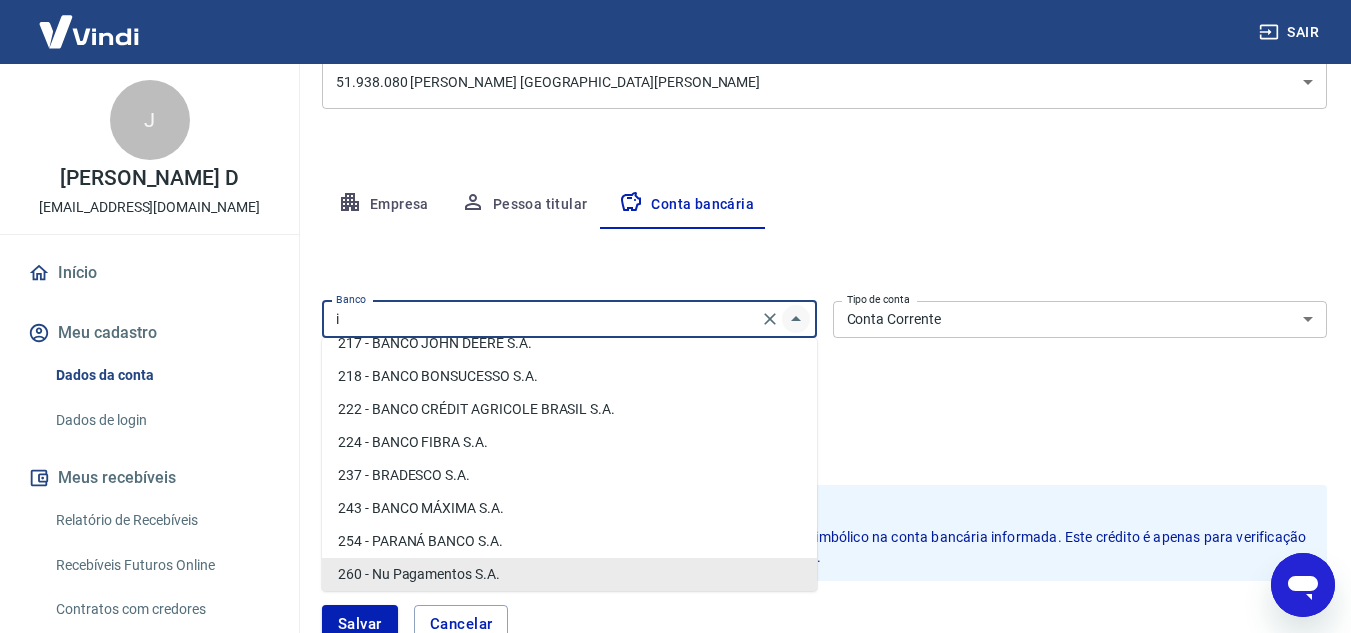scroll, scrollTop: 0, scrollLeft: 0, axis: both 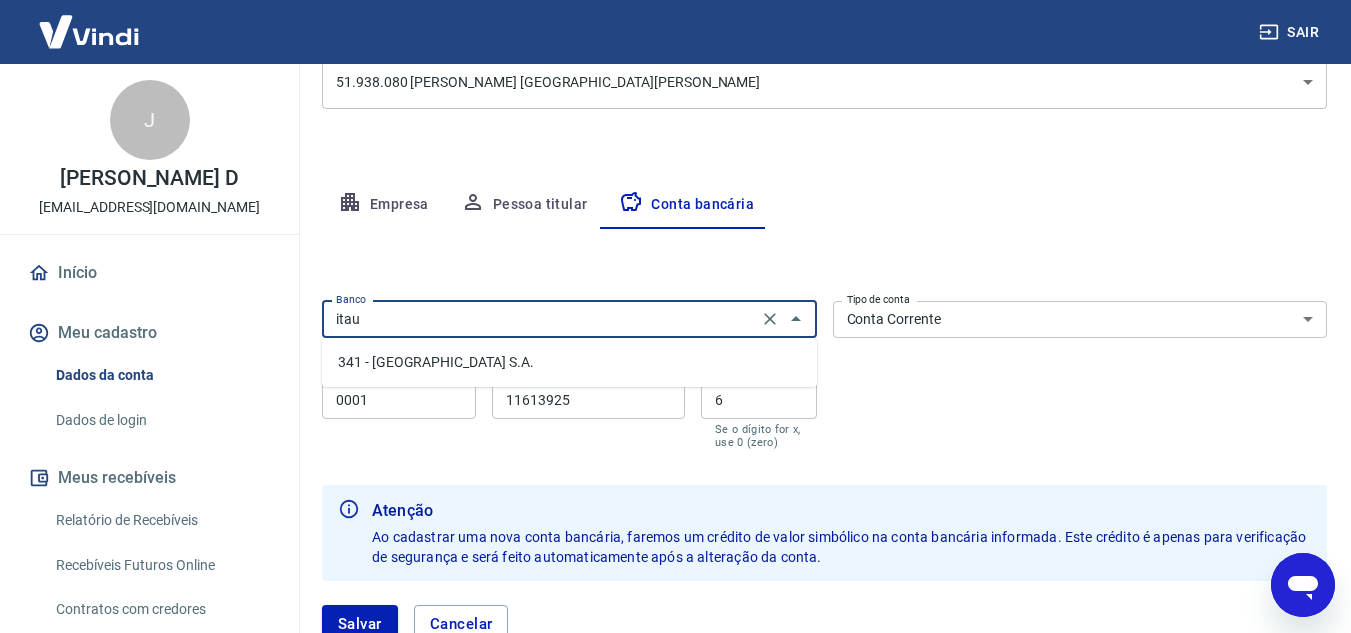 click on "341 - ITAÚ UNIBANCO S.A." at bounding box center [569, 362] 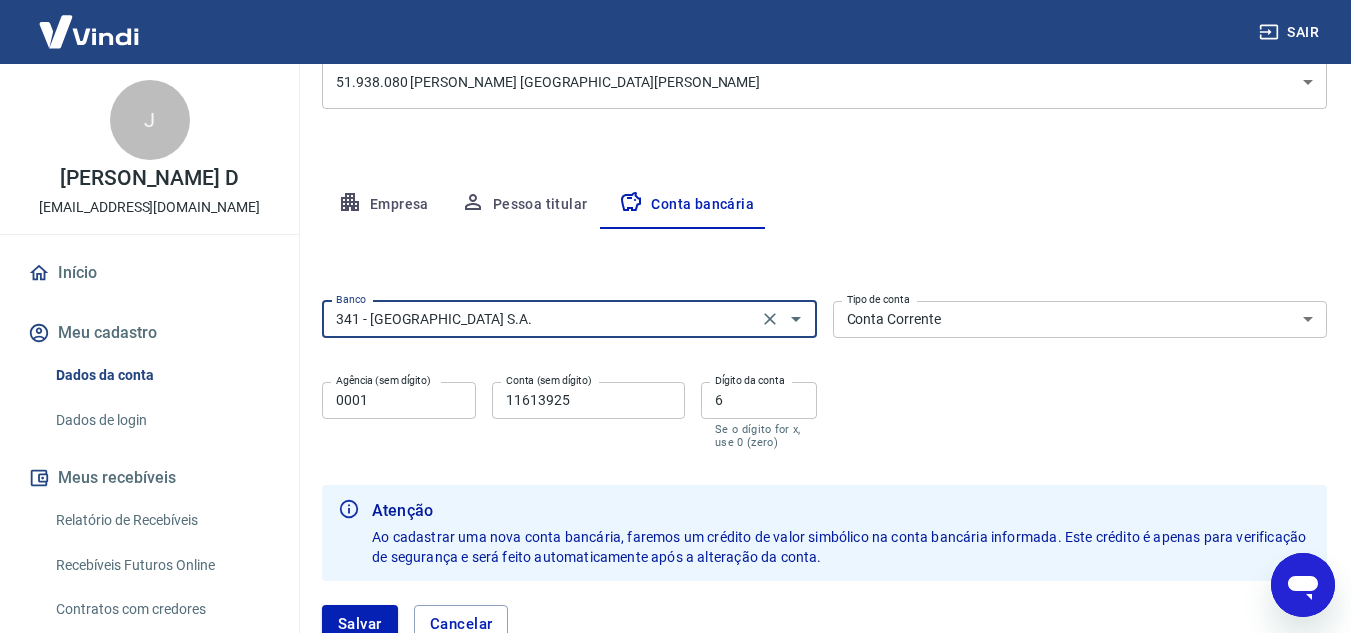 type on "341 - ITAÚ UNIBANCO S.A." 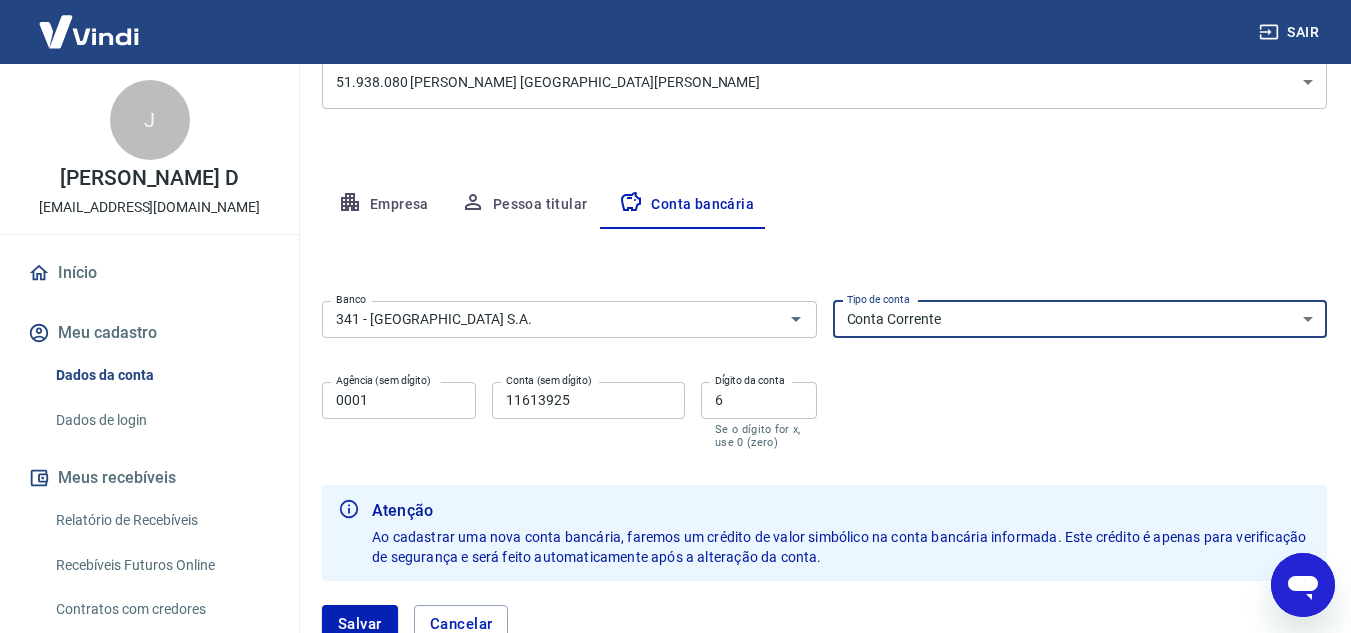 click on "Conta Corrente Conta Poupança" at bounding box center (1080, 319) 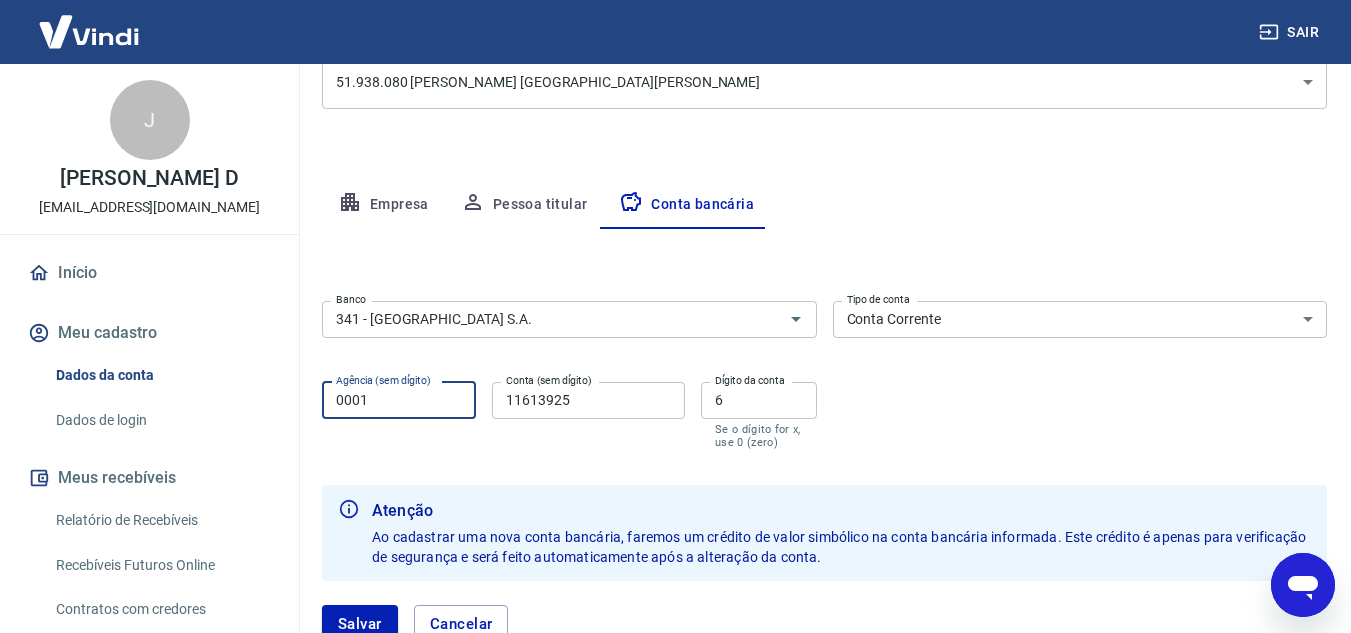 click on "0001" at bounding box center [399, 400] 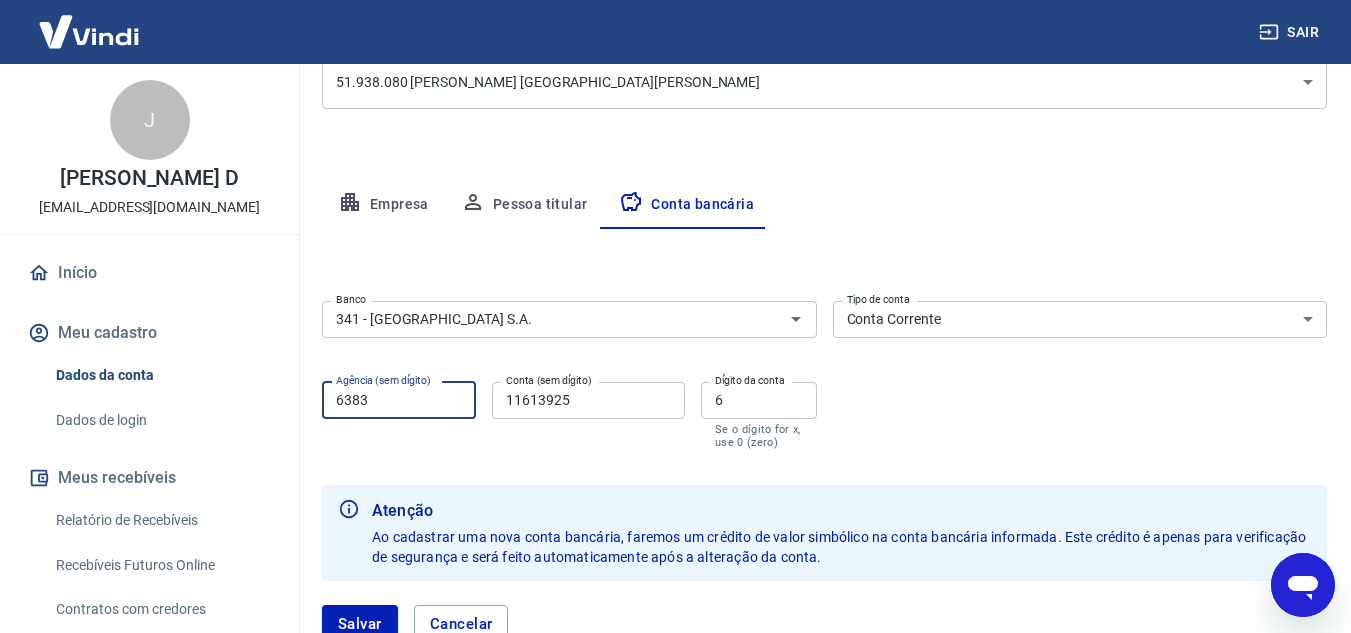 type on "6383" 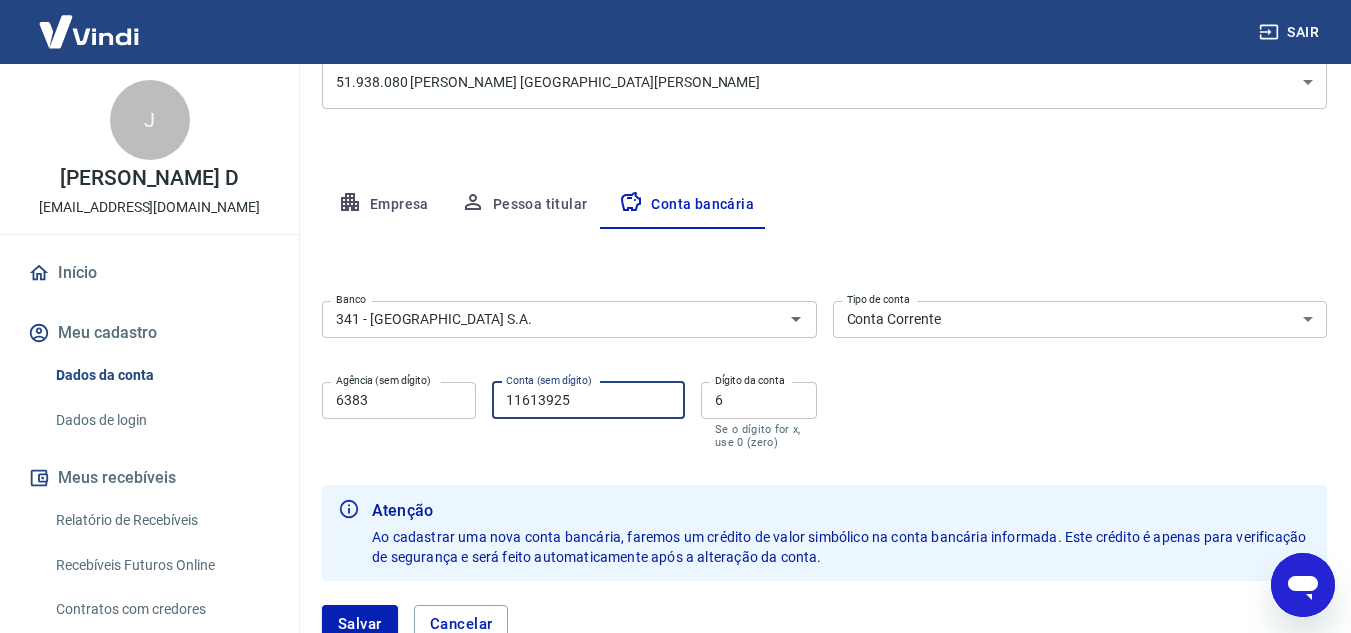 click on "11613925" at bounding box center (588, 400) 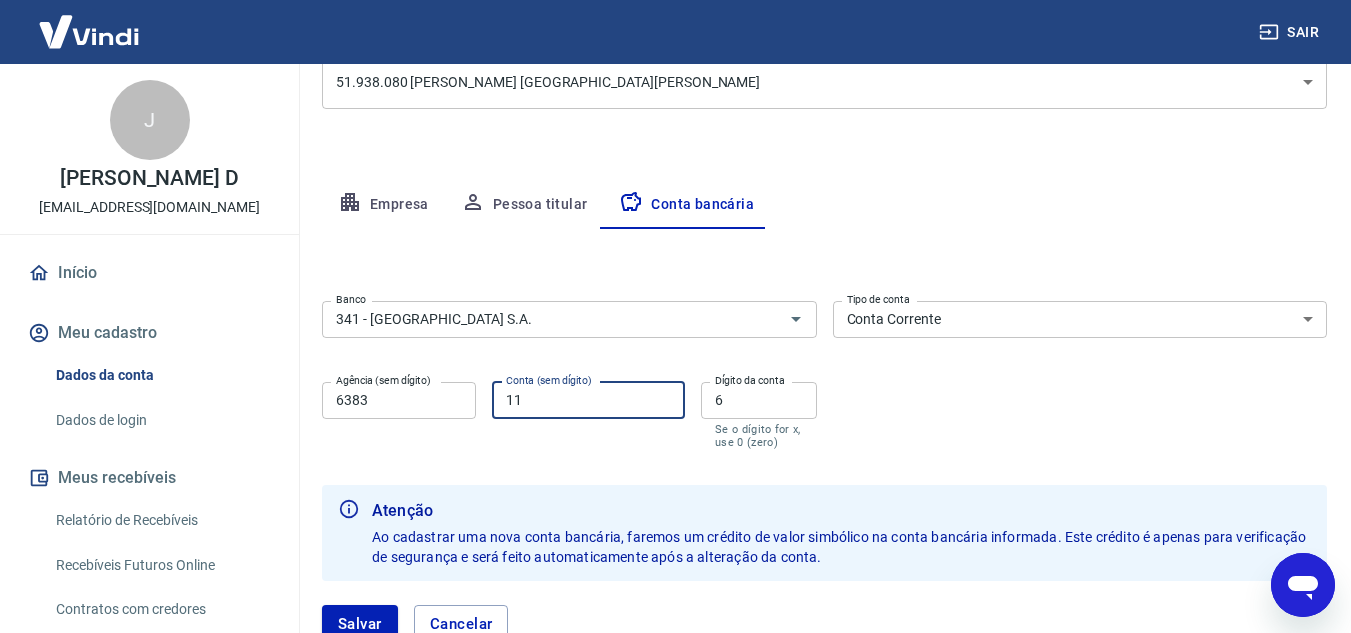 type on "1" 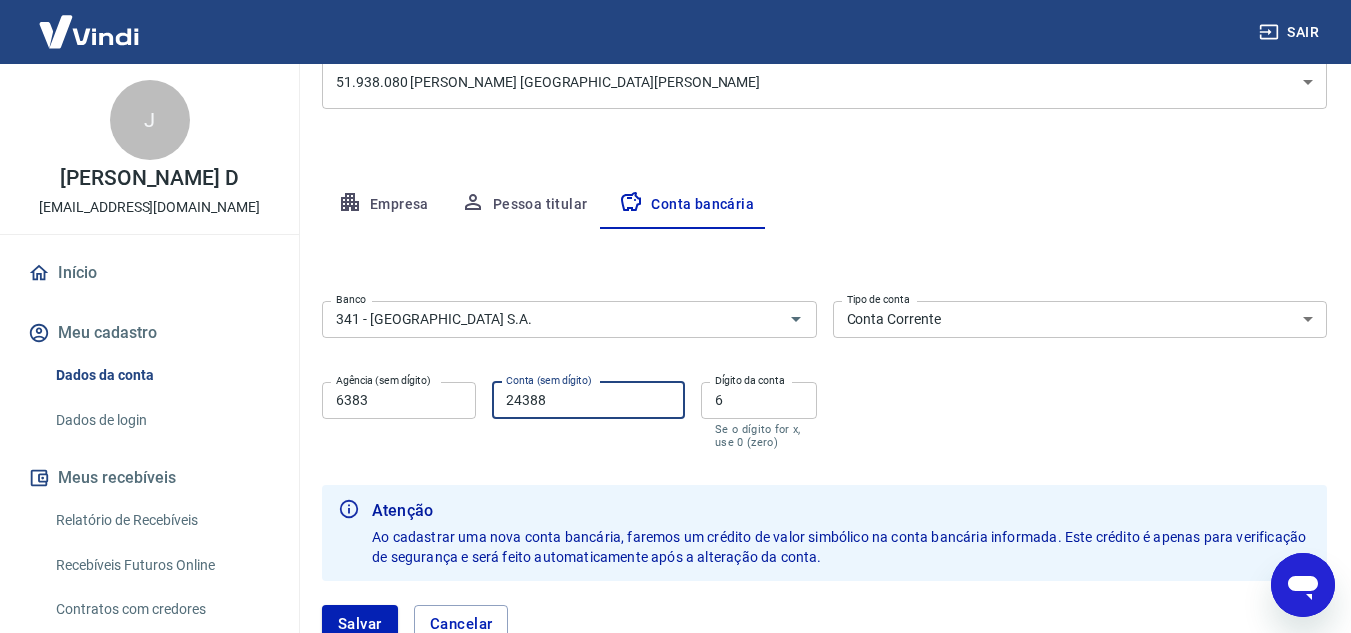 type on "24388" 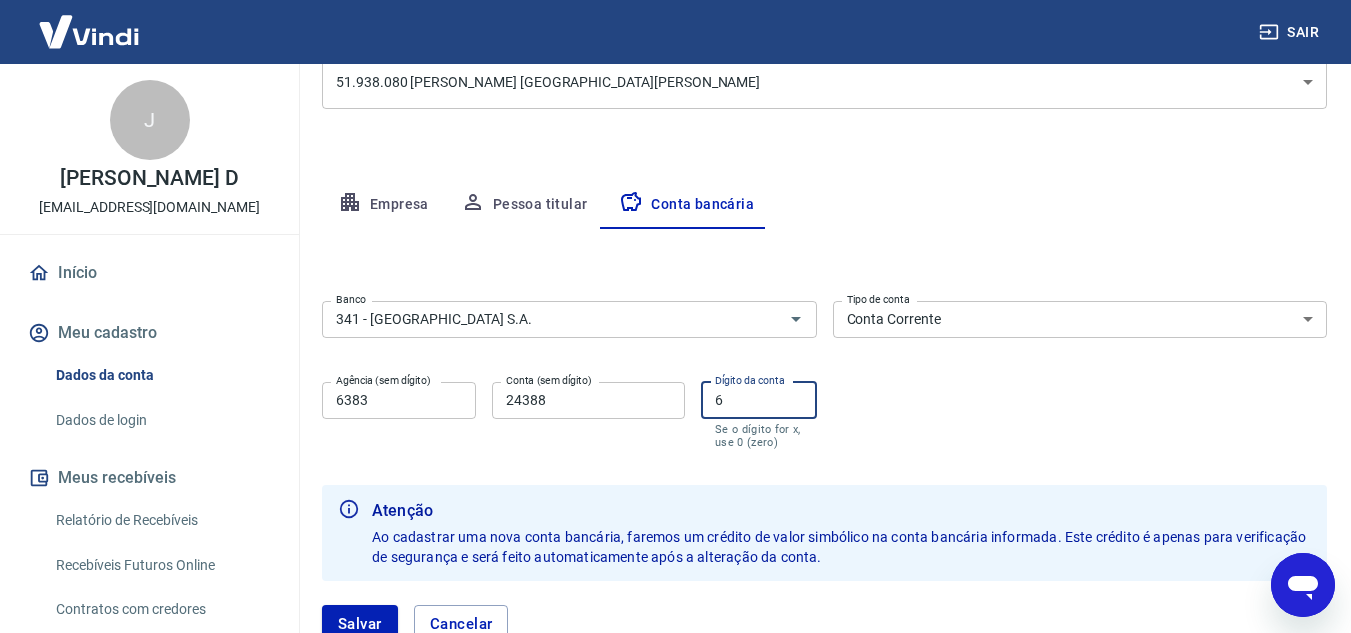 click on "6" at bounding box center (759, 400) 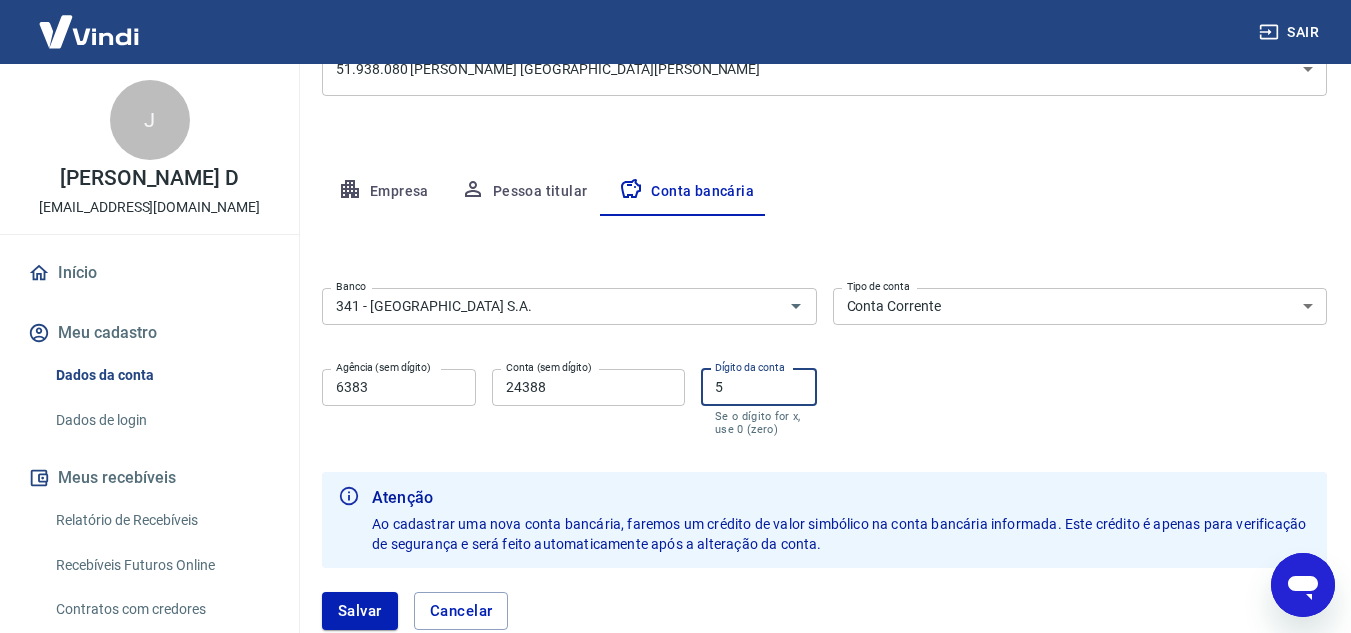 scroll, scrollTop: 378, scrollLeft: 0, axis: vertical 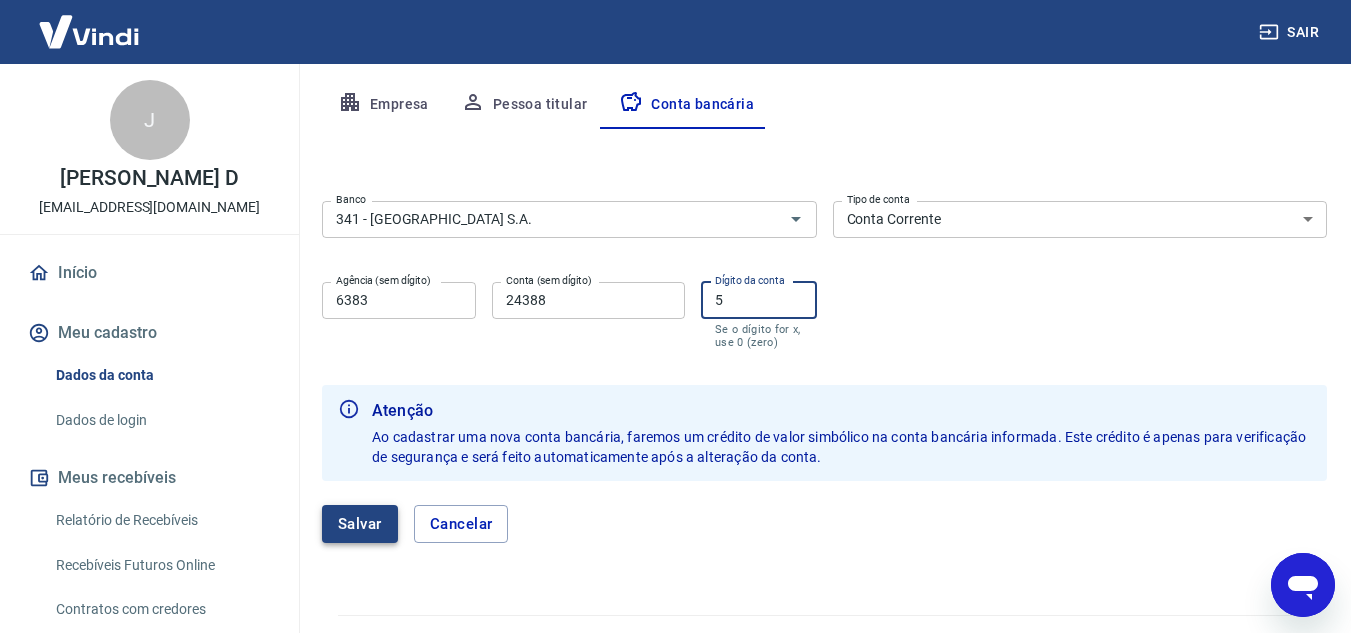 type on "5" 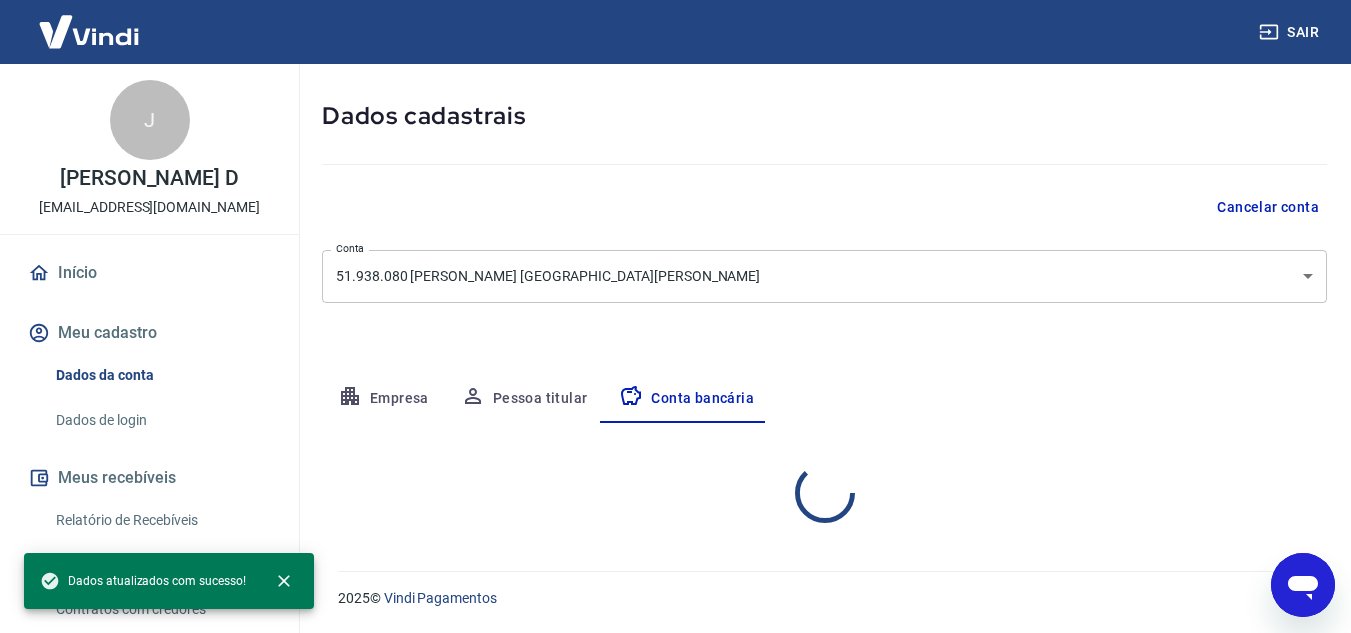 scroll, scrollTop: 278, scrollLeft: 0, axis: vertical 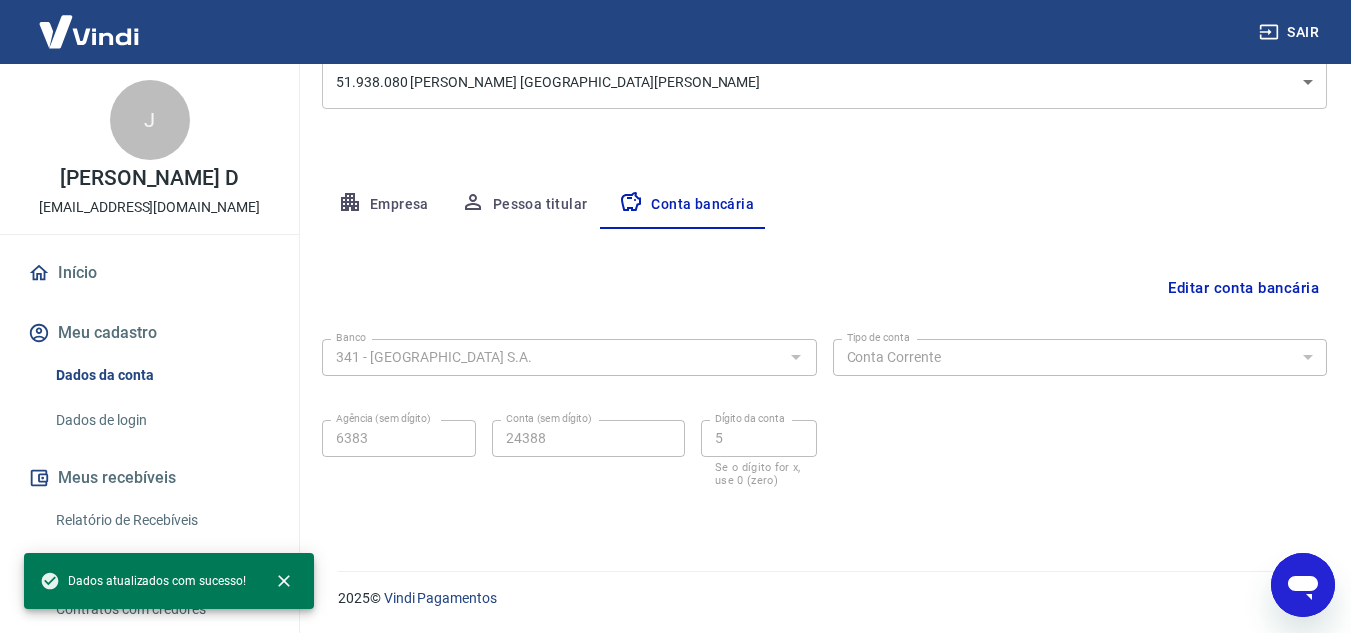 click on "Pessoa titular" at bounding box center [524, 205] 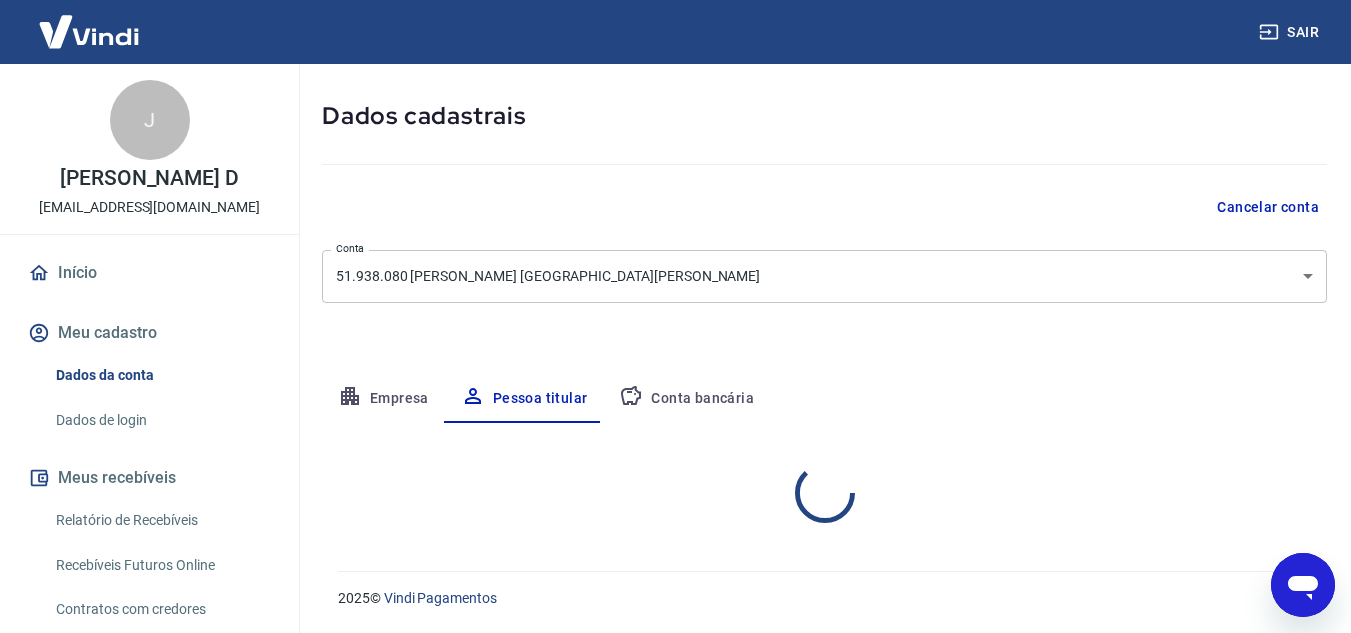 scroll, scrollTop: 167, scrollLeft: 0, axis: vertical 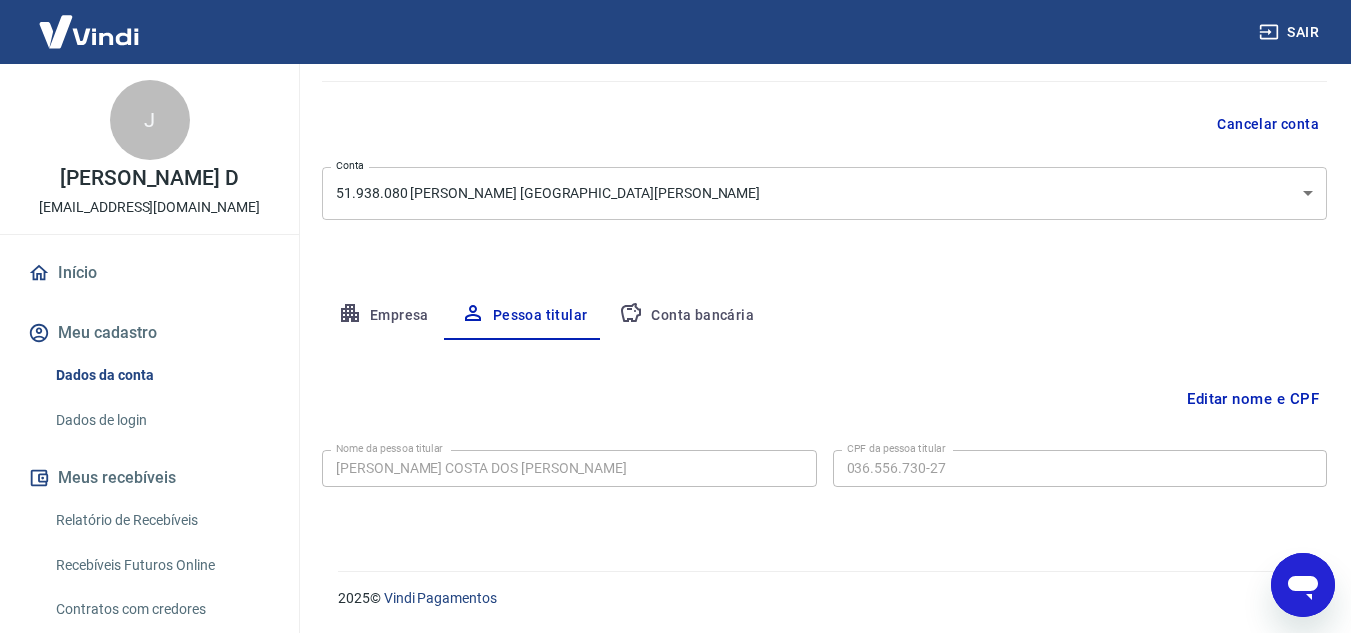 click on "Empresa" at bounding box center [383, 316] 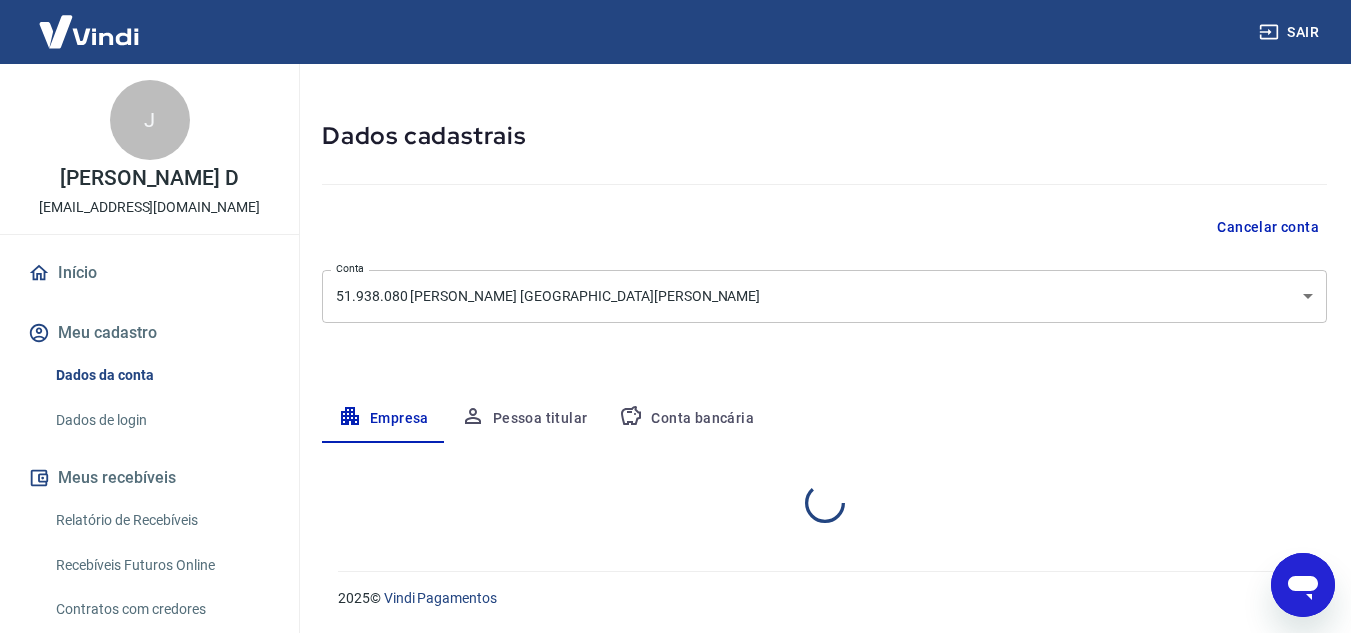 select on "PR" 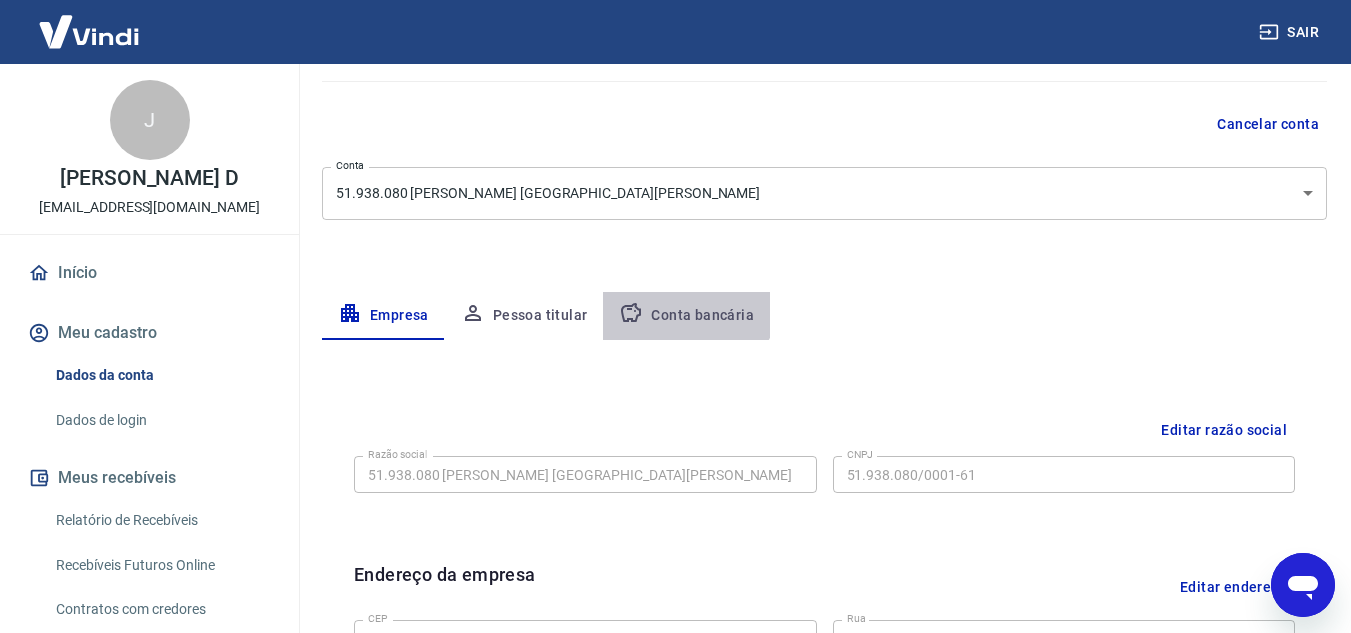 click on "Conta bancária" at bounding box center (686, 316) 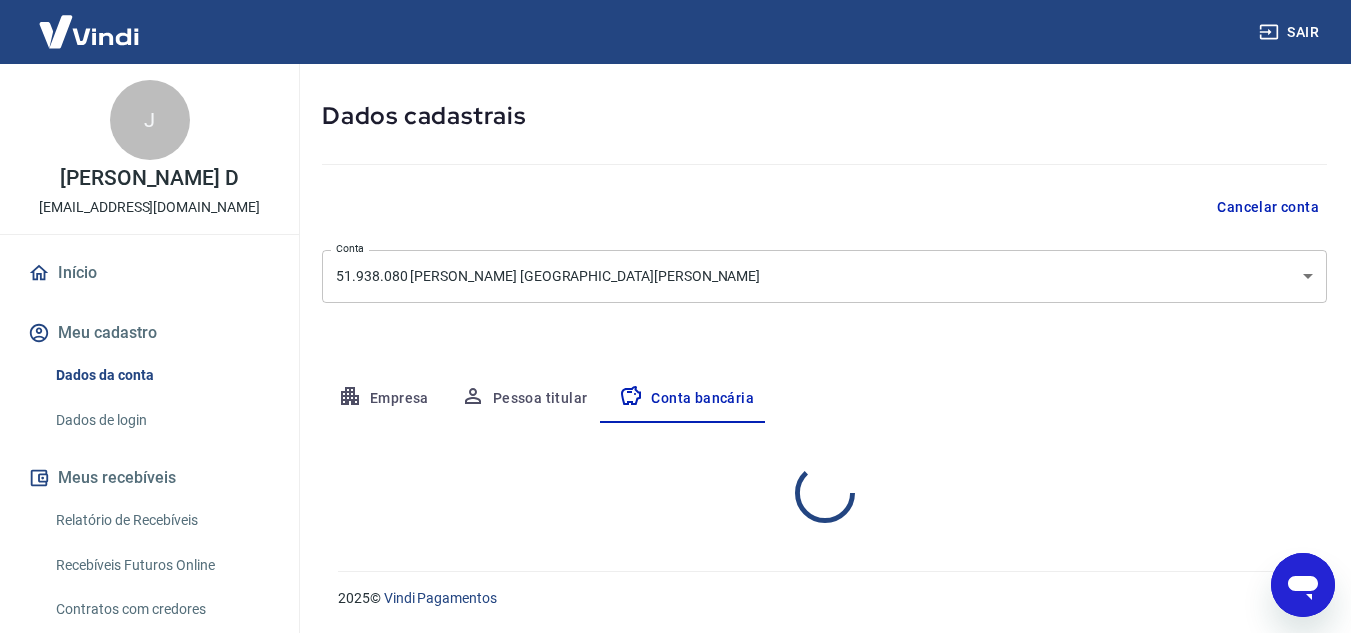 select on "1" 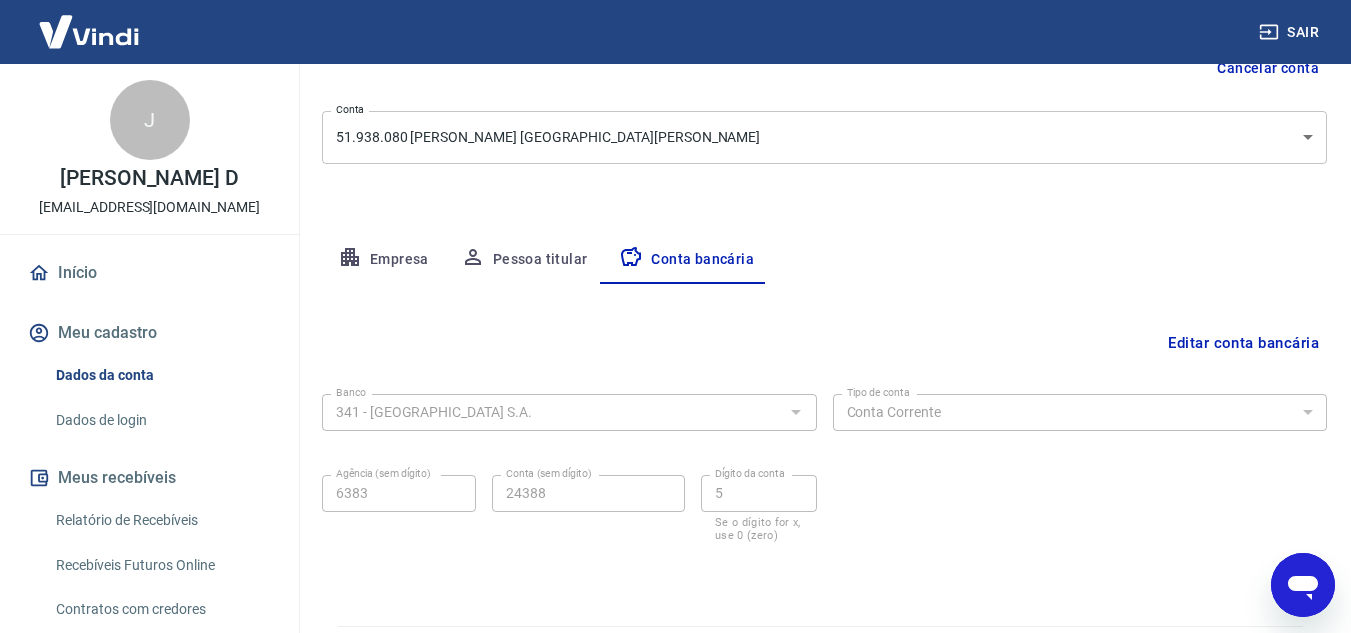 scroll, scrollTop: 278, scrollLeft: 0, axis: vertical 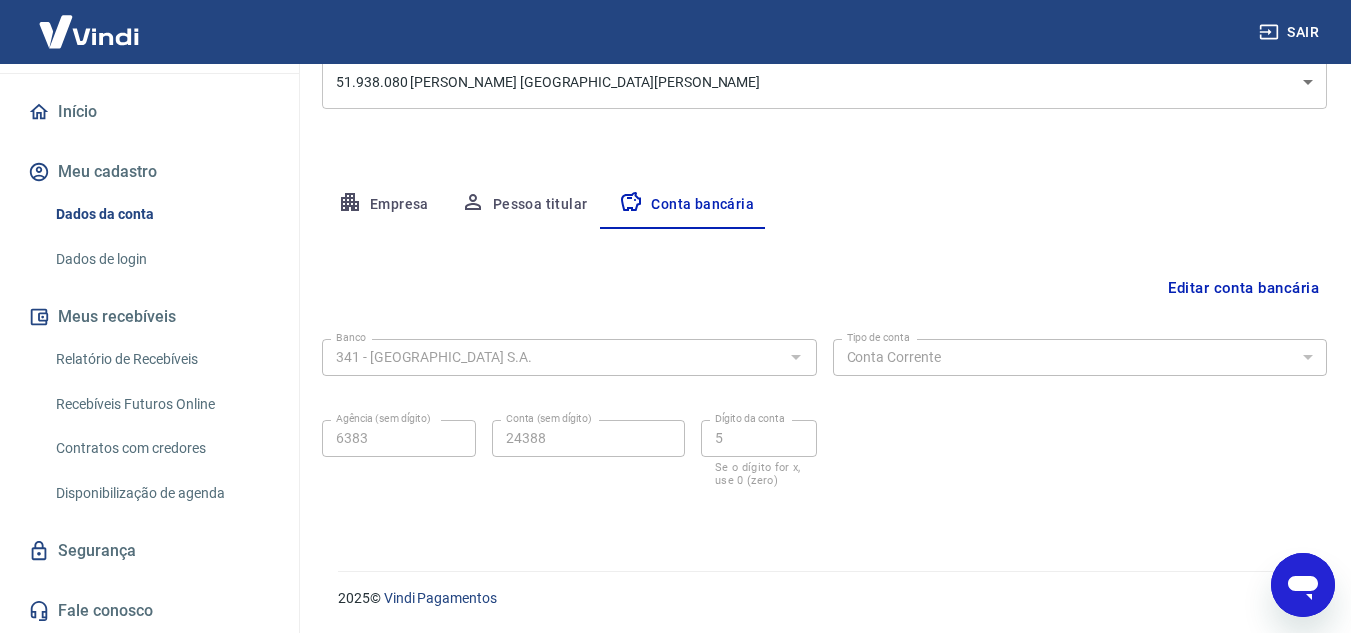 click on "Recebíveis Futuros Online" at bounding box center (161, 404) 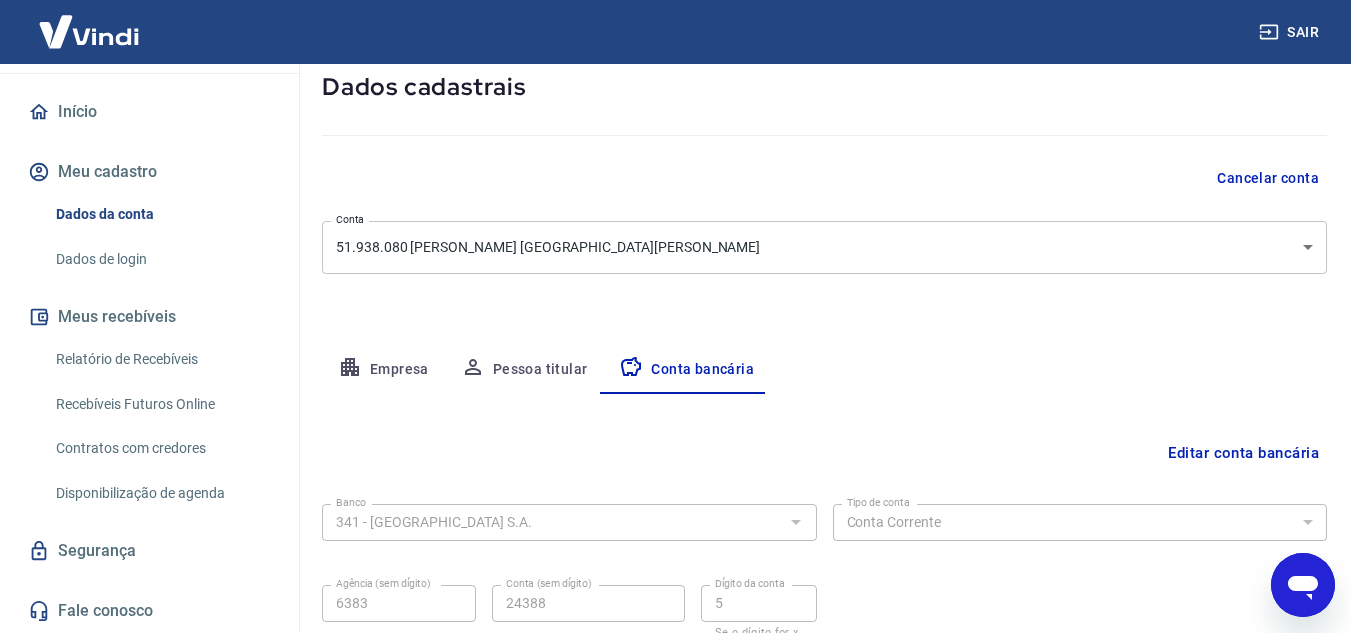 scroll, scrollTop: 0, scrollLeft: 0, axis: both 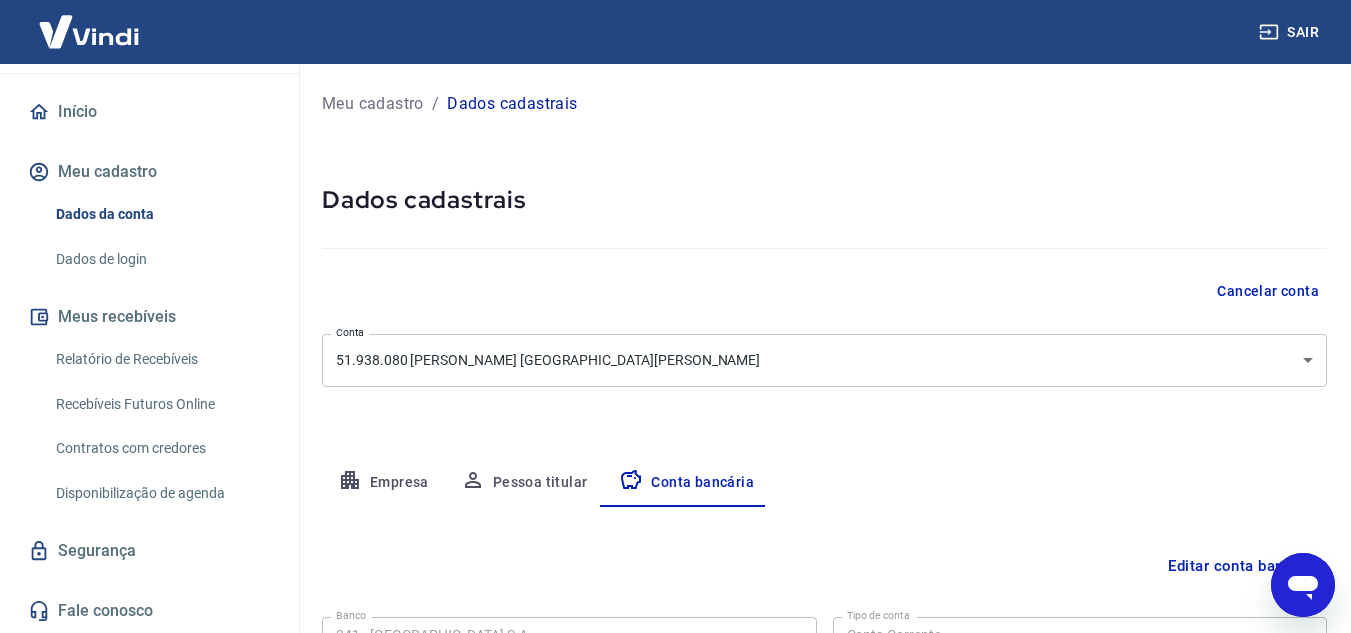 click on "Início" at bounding box center [149, 112] 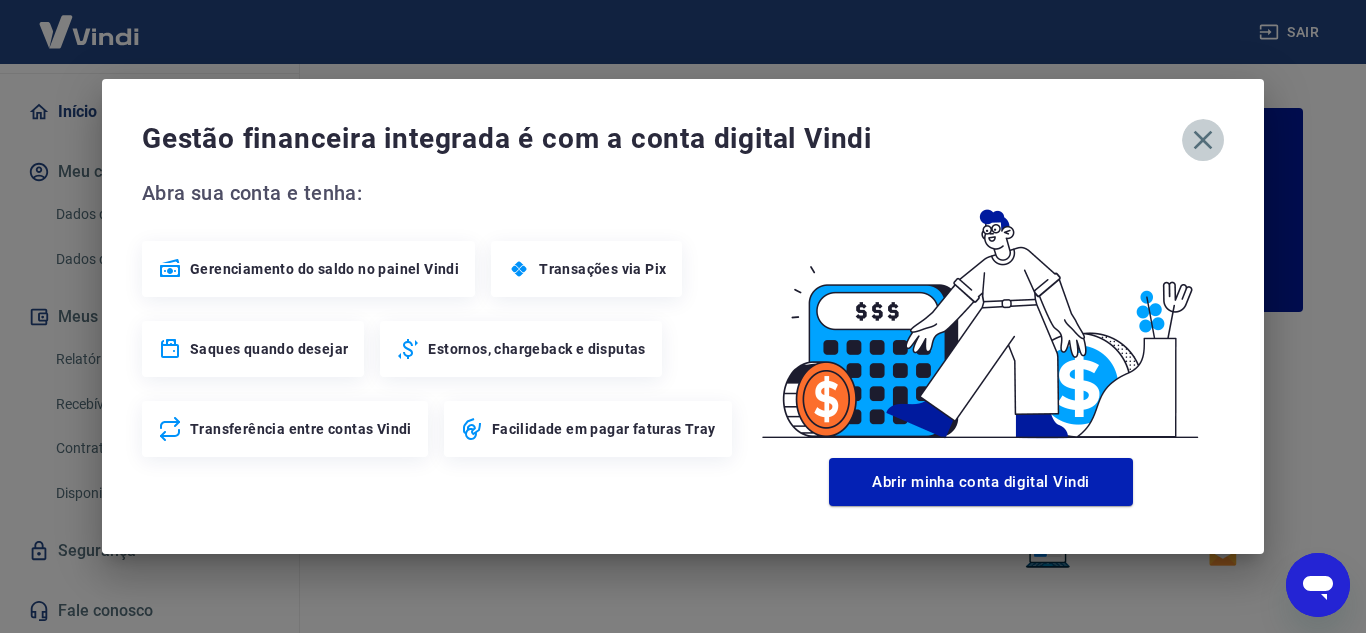 click 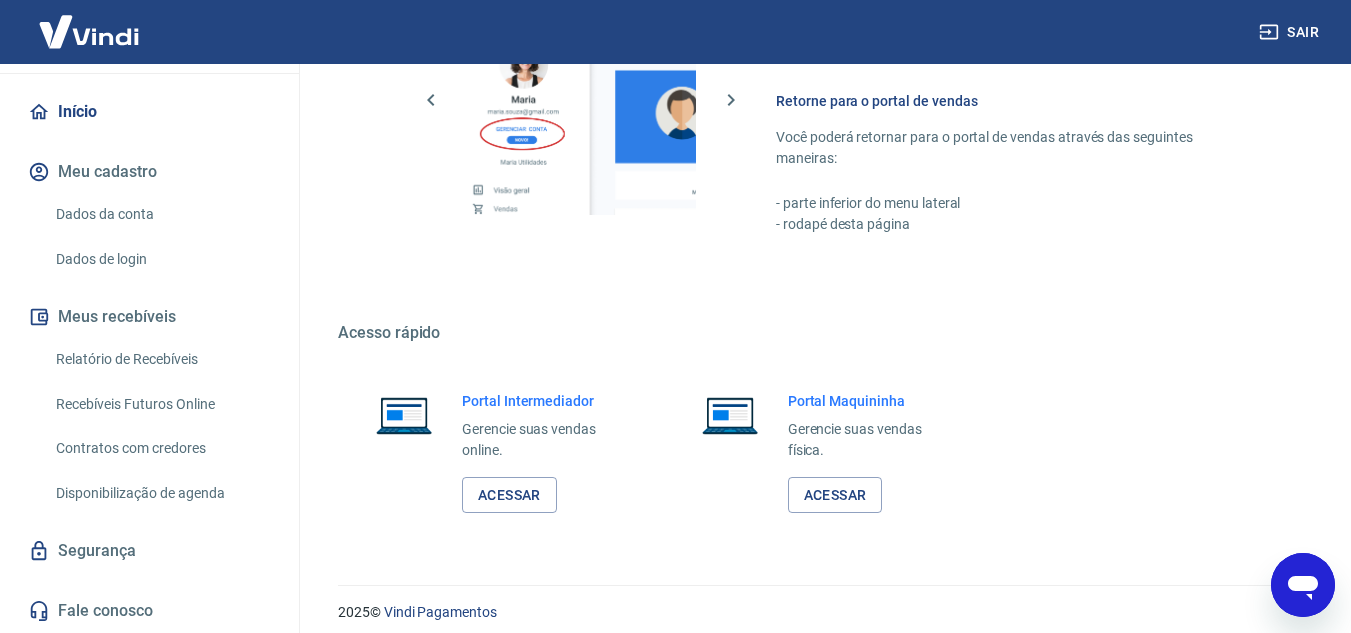 scroll, scrollTop: 1215, scrollLeft: 0, axis: vertical 